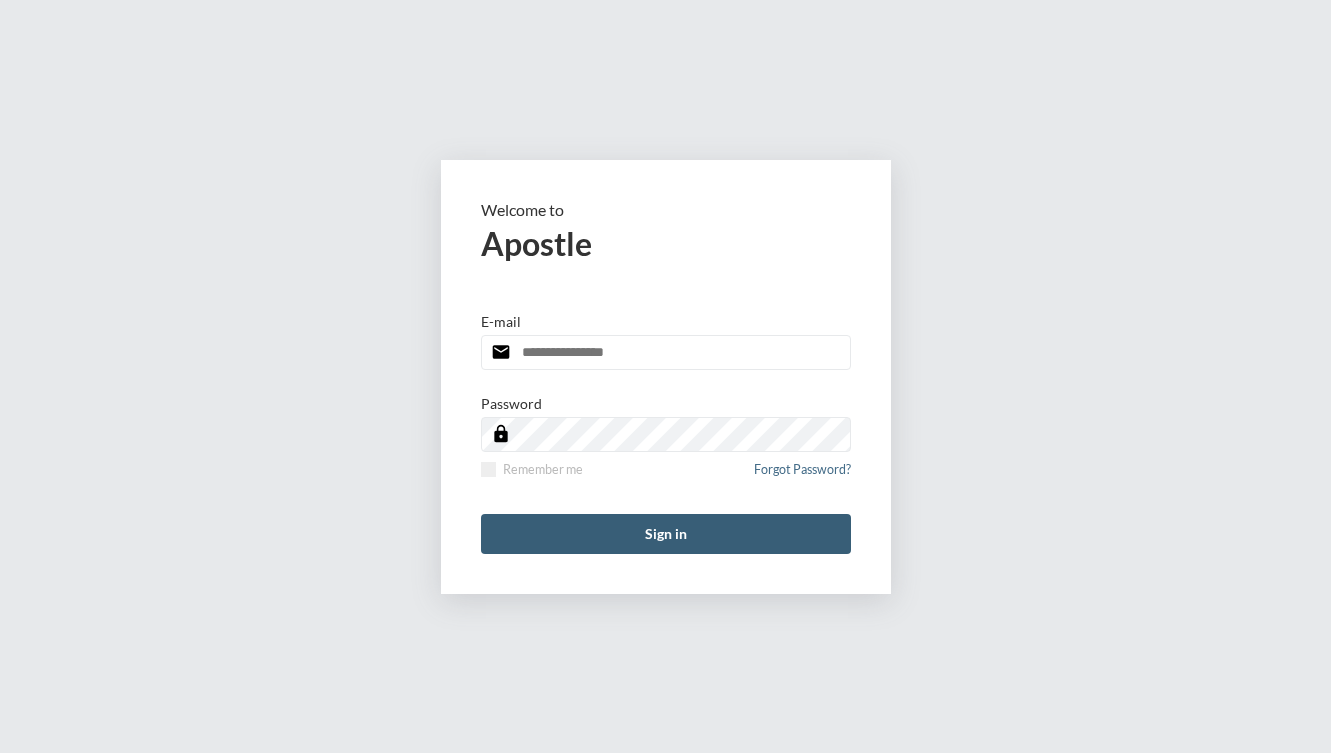 scroll, scrollTop: 0, scrollLeft: 0, axis: both 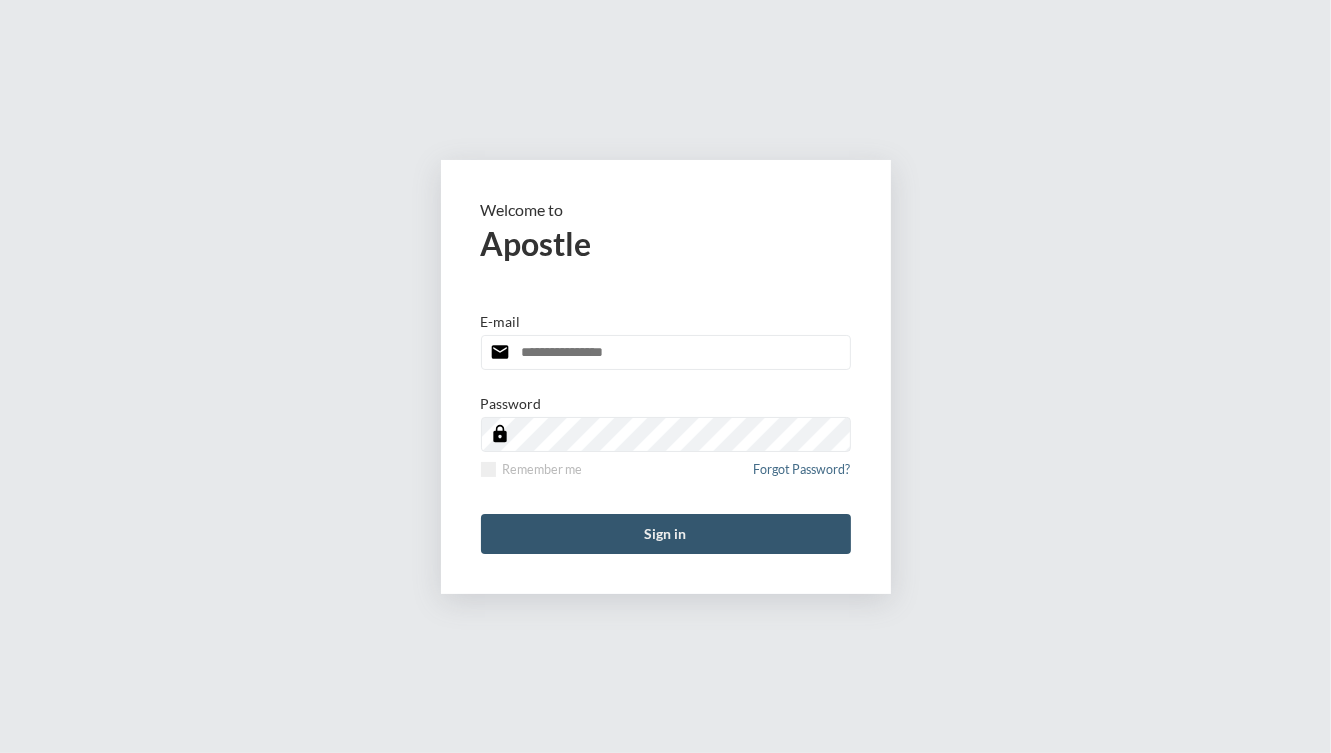 type on "**********" 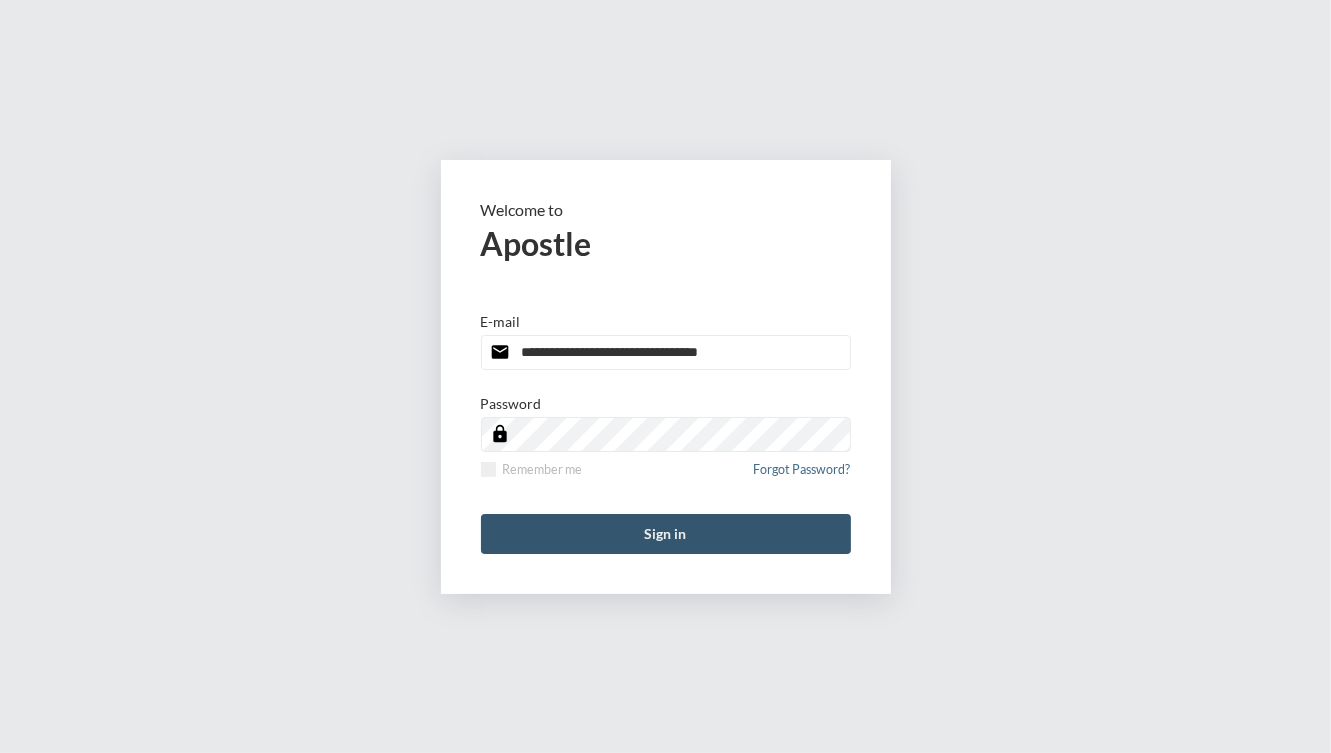 click on "Sign in" at bounding box center (666, 534) 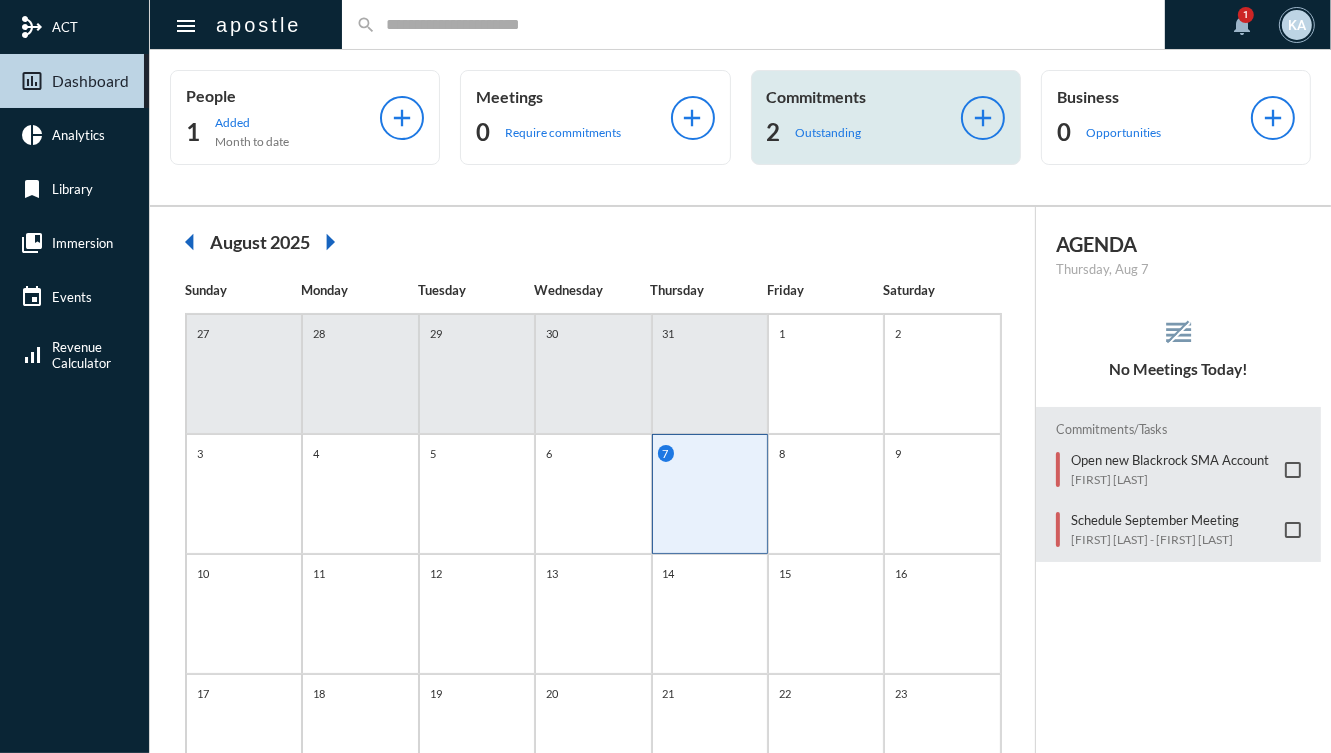 click on "Commitments" 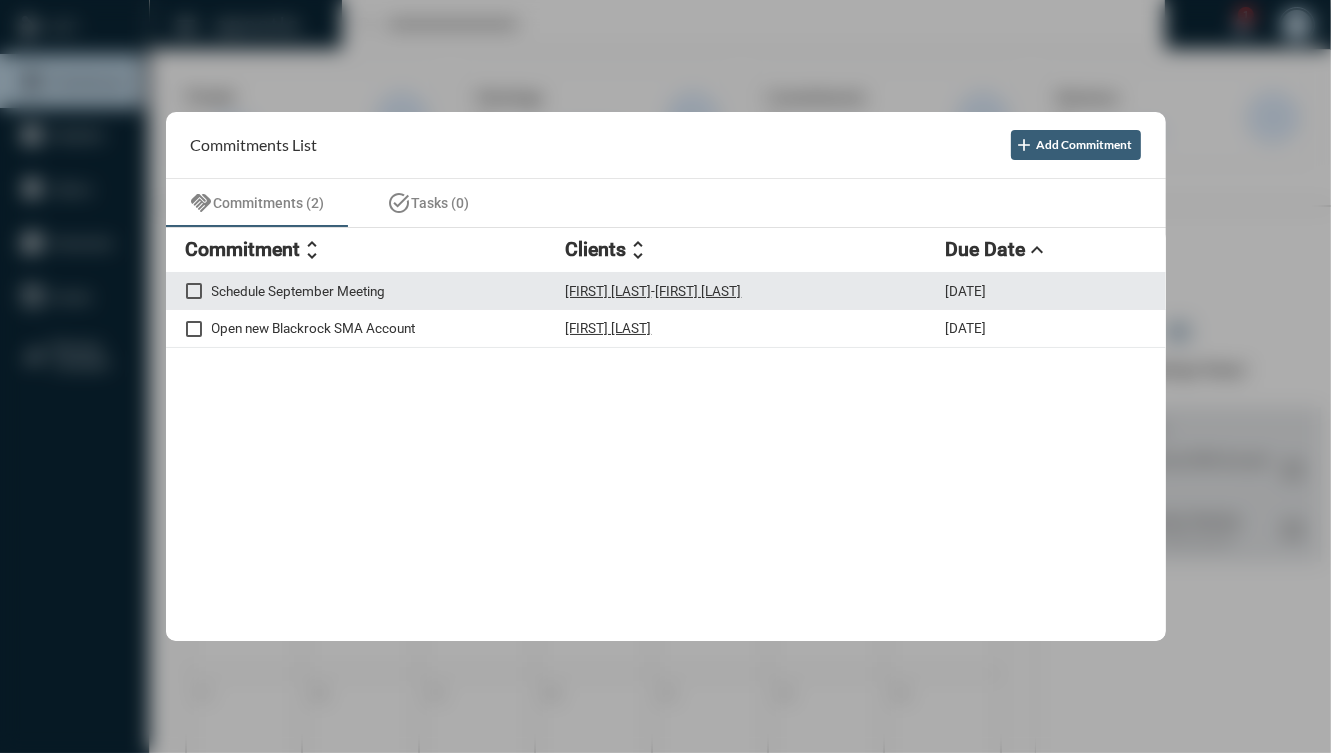 click on "Schedule September Meeting" at bounding box center (389, 291) 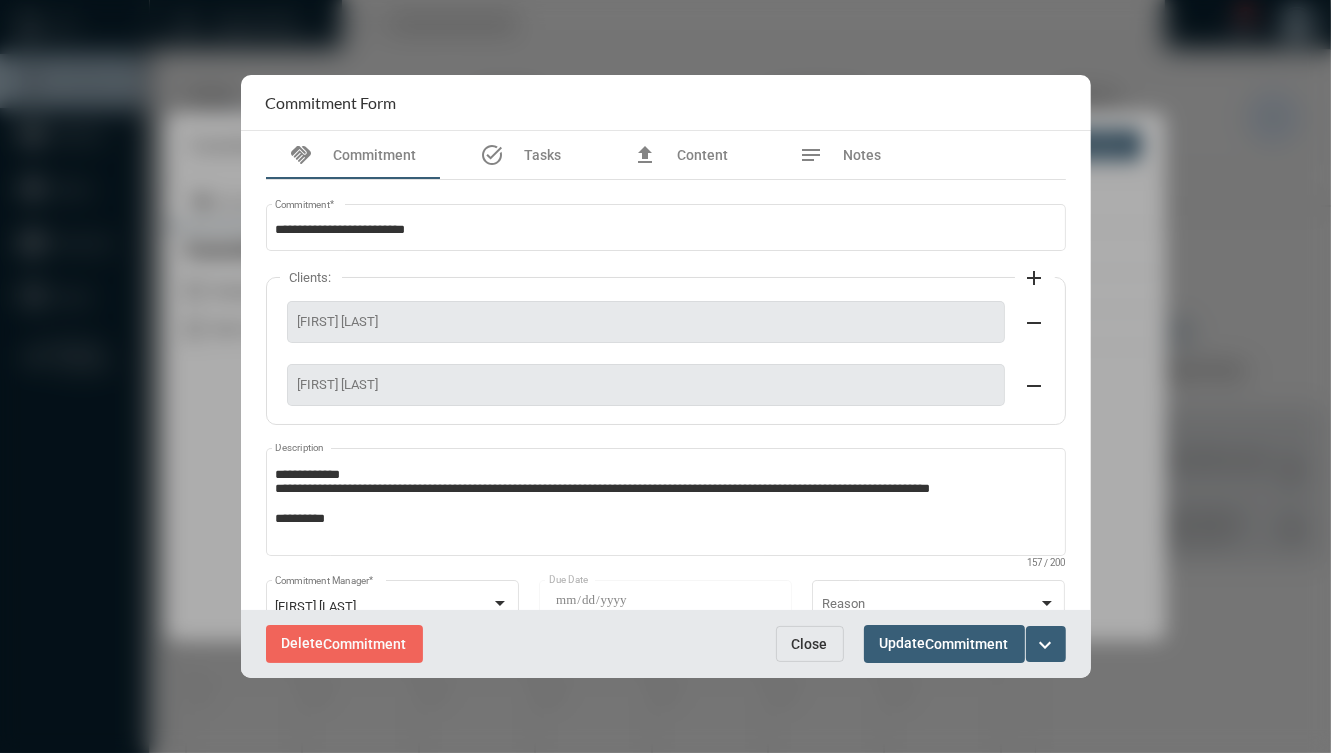 click on "Close" at bounding box center [810, 644] 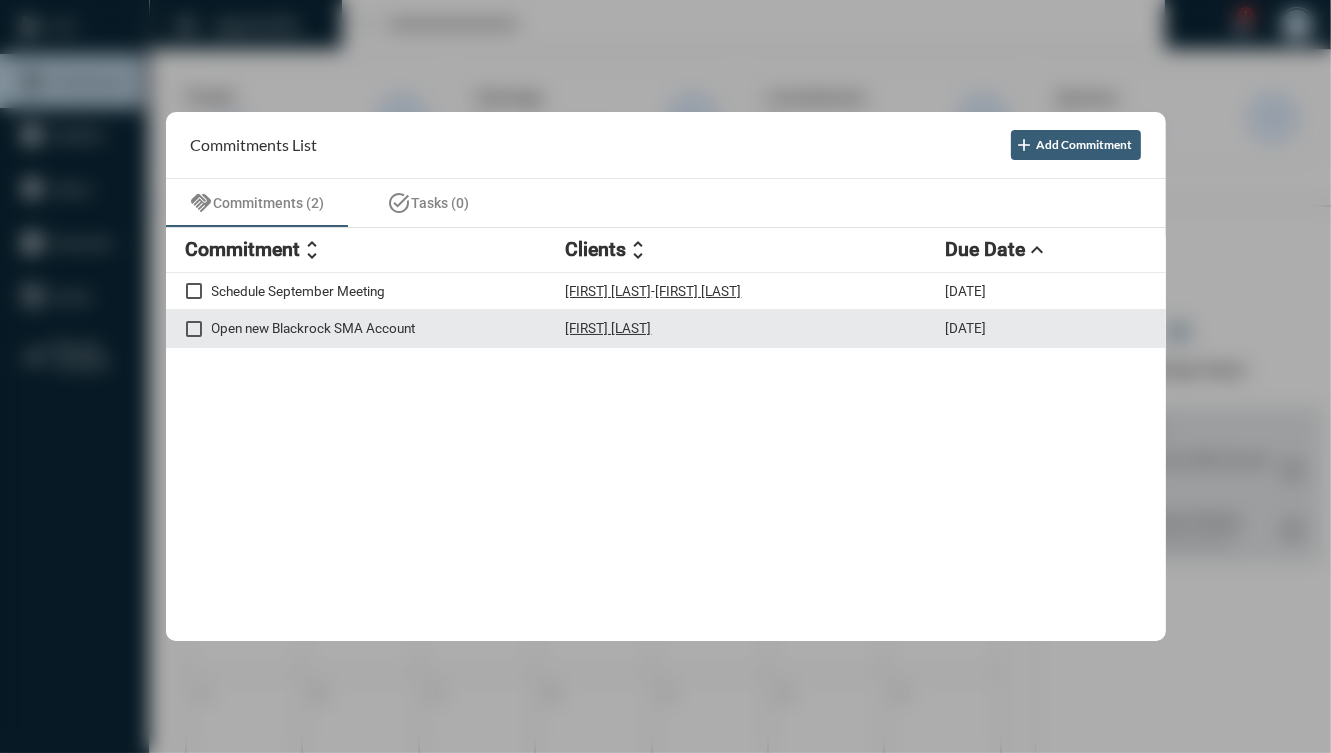 click on "Open new Blackrock SMA Account" at bounding box center (389, 328) 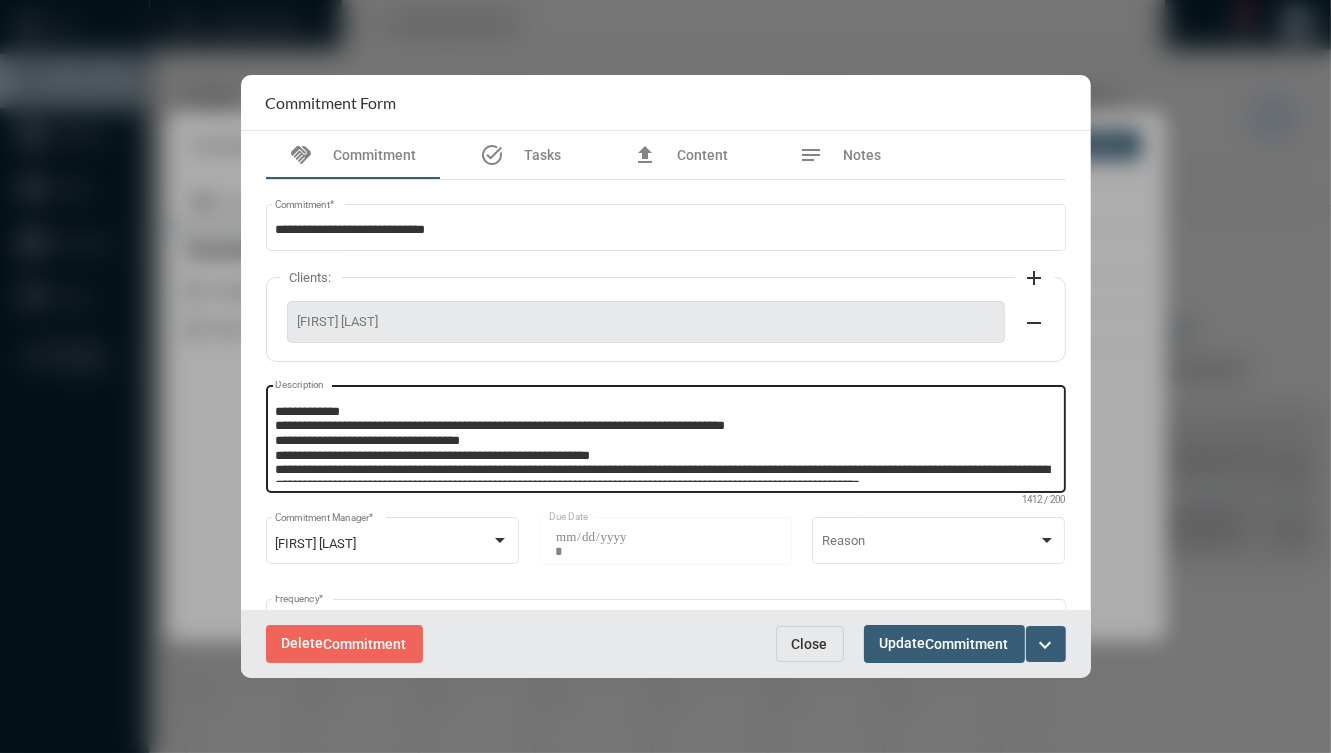 scroll, scrollTop: 80, scrollLeft: 0, axis: vertical 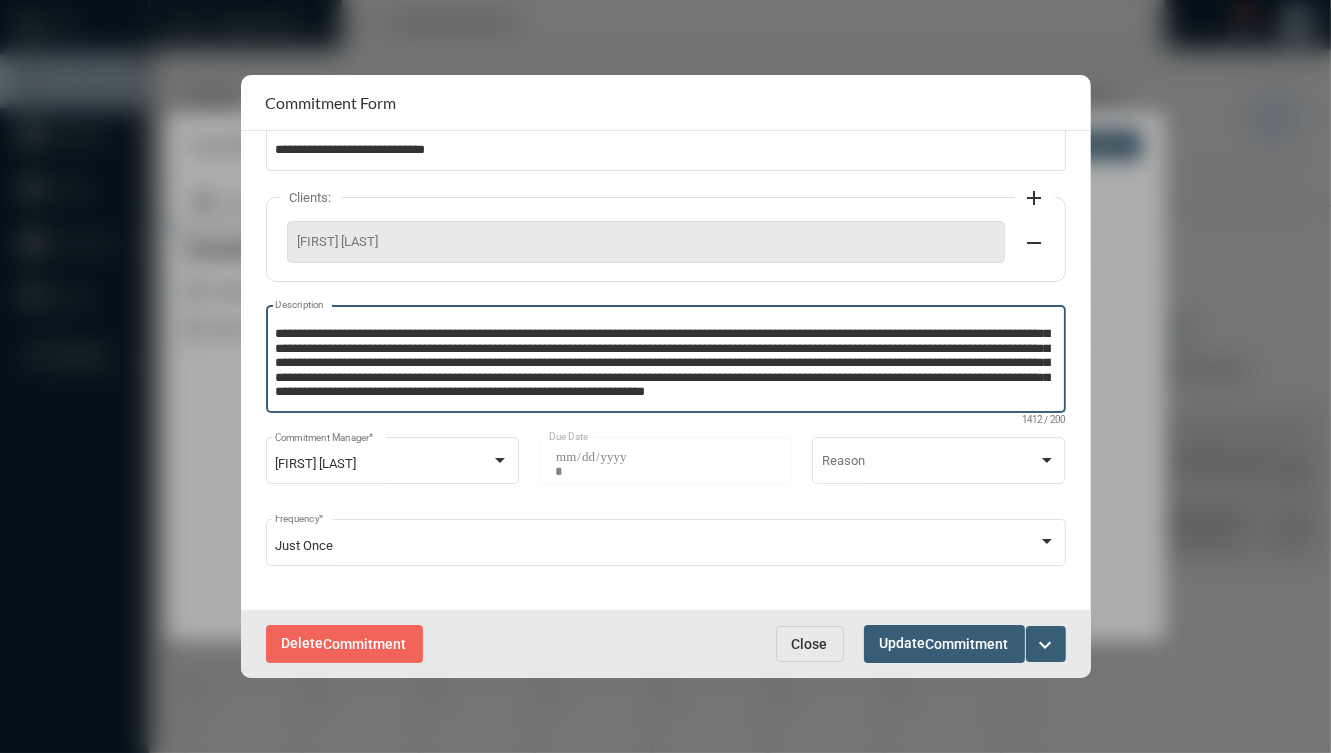 click on "Close" at bounding box center (810, 644) 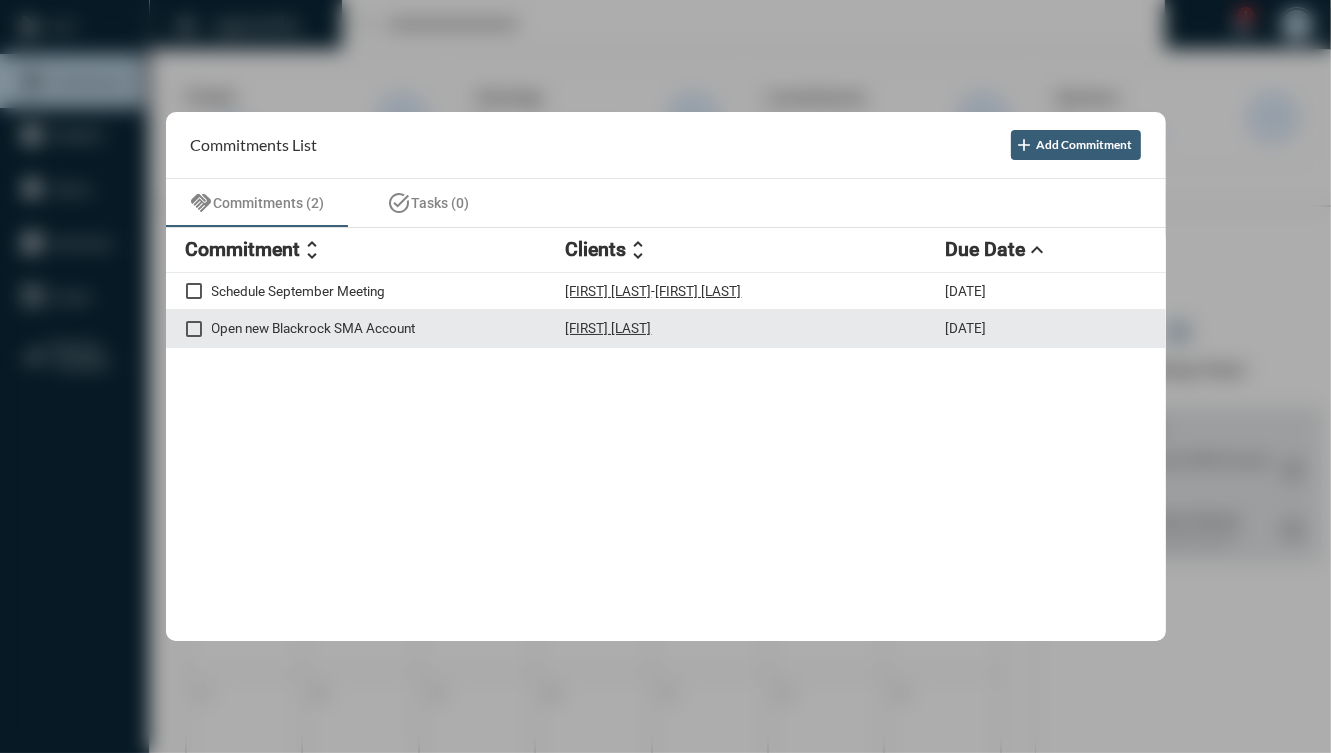 click on "[FIRST] [LAST]" at bounding box center [756, 328] 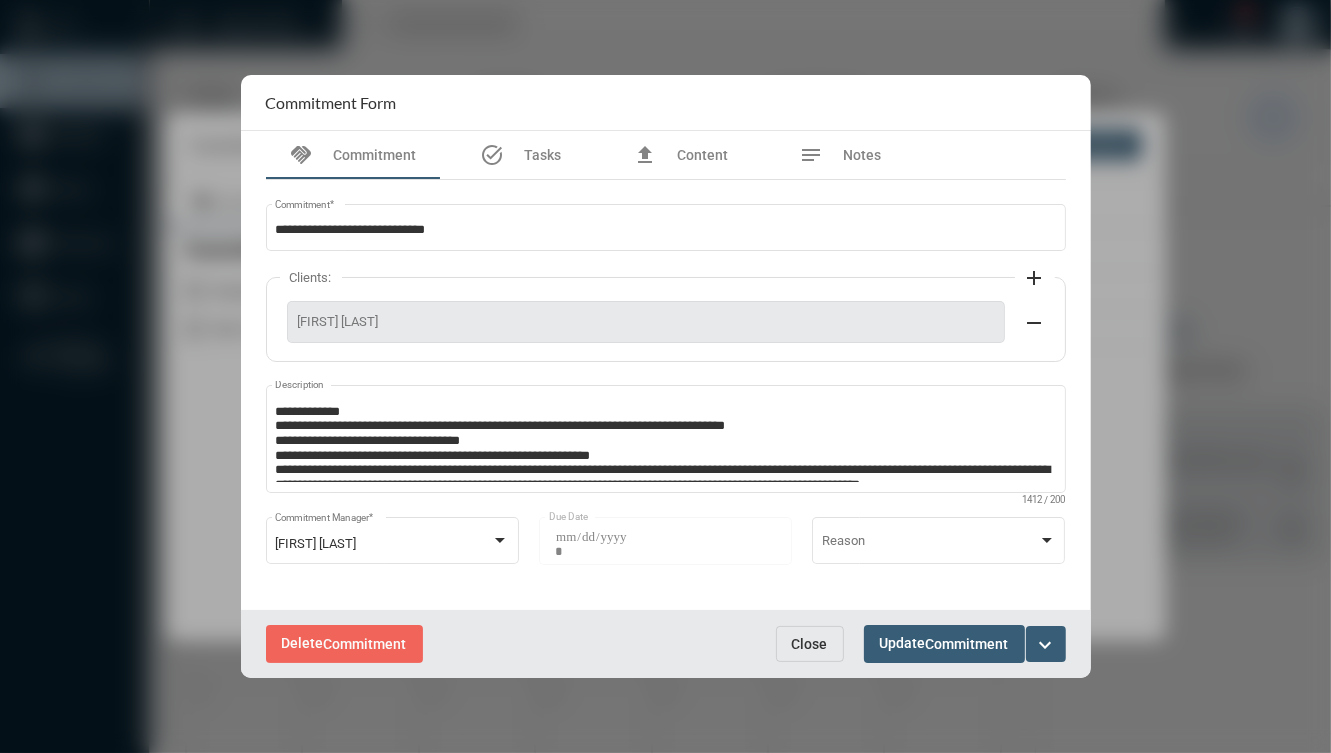 click on "expand_more" at bounding box center [1046, 645] 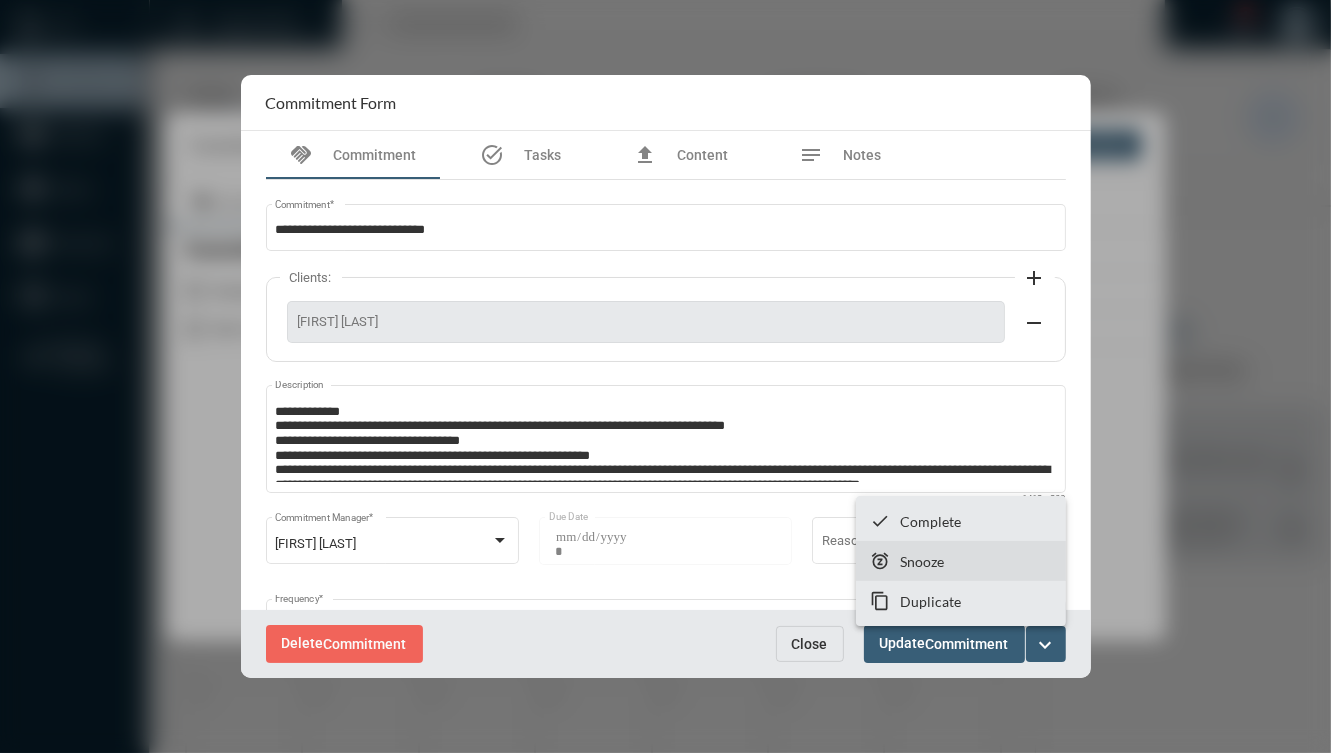 click on "snooze Snooze" at bounding box center (961, 561) 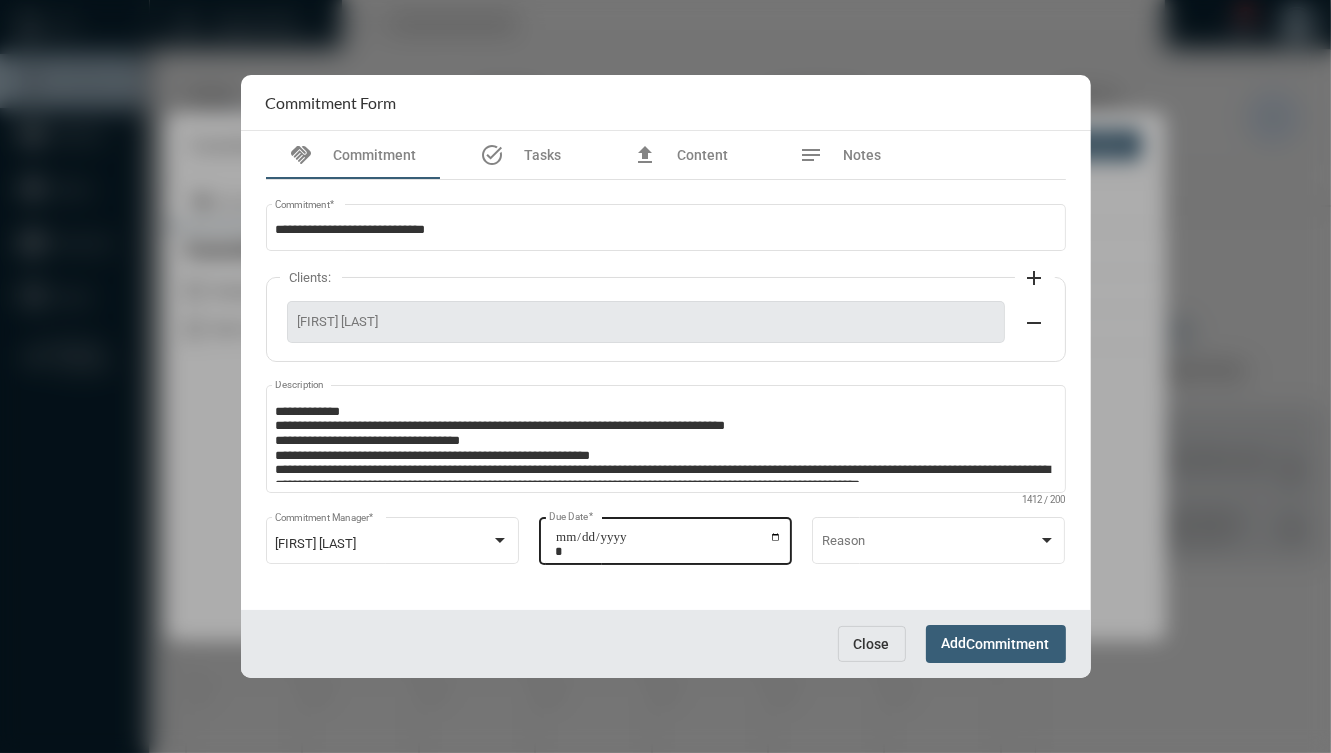 click on "**********" at bounding box center (668, 544) 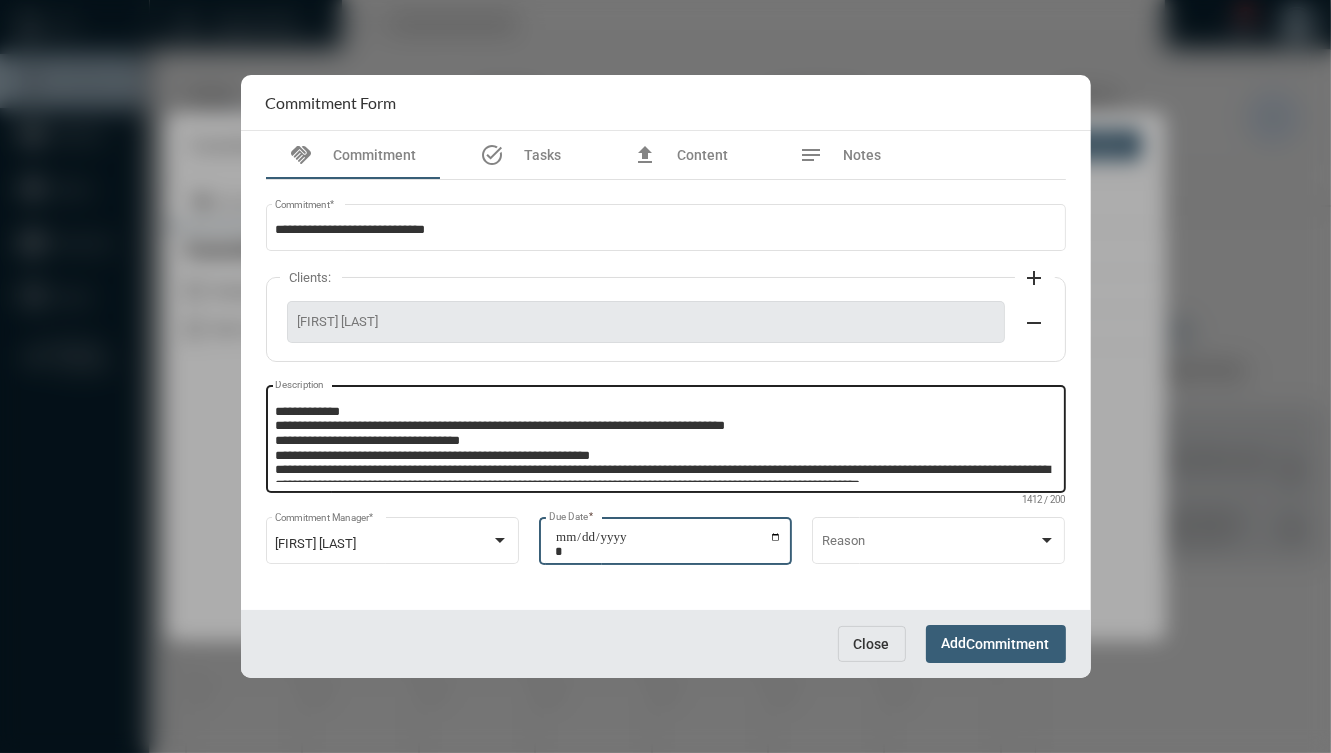 type on "**********" 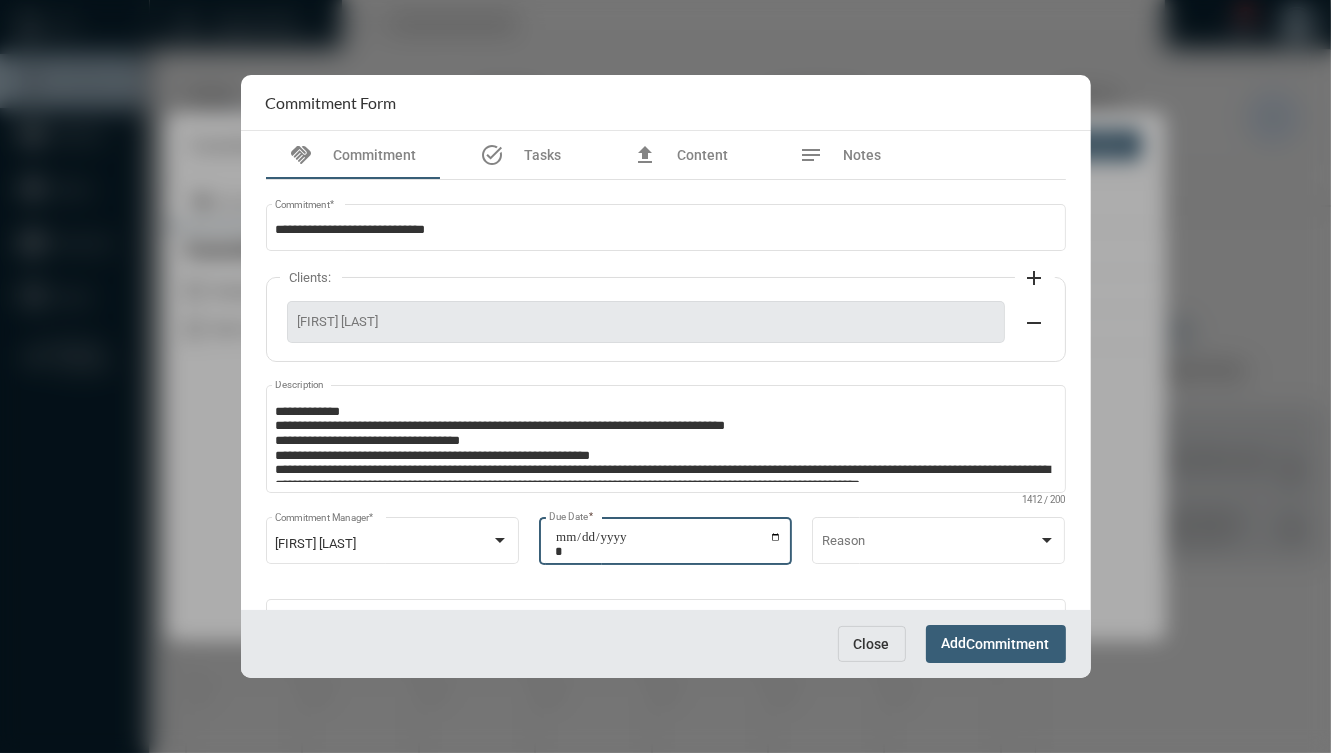 click on "Add   Commitment" at bounding box center [996, 643] 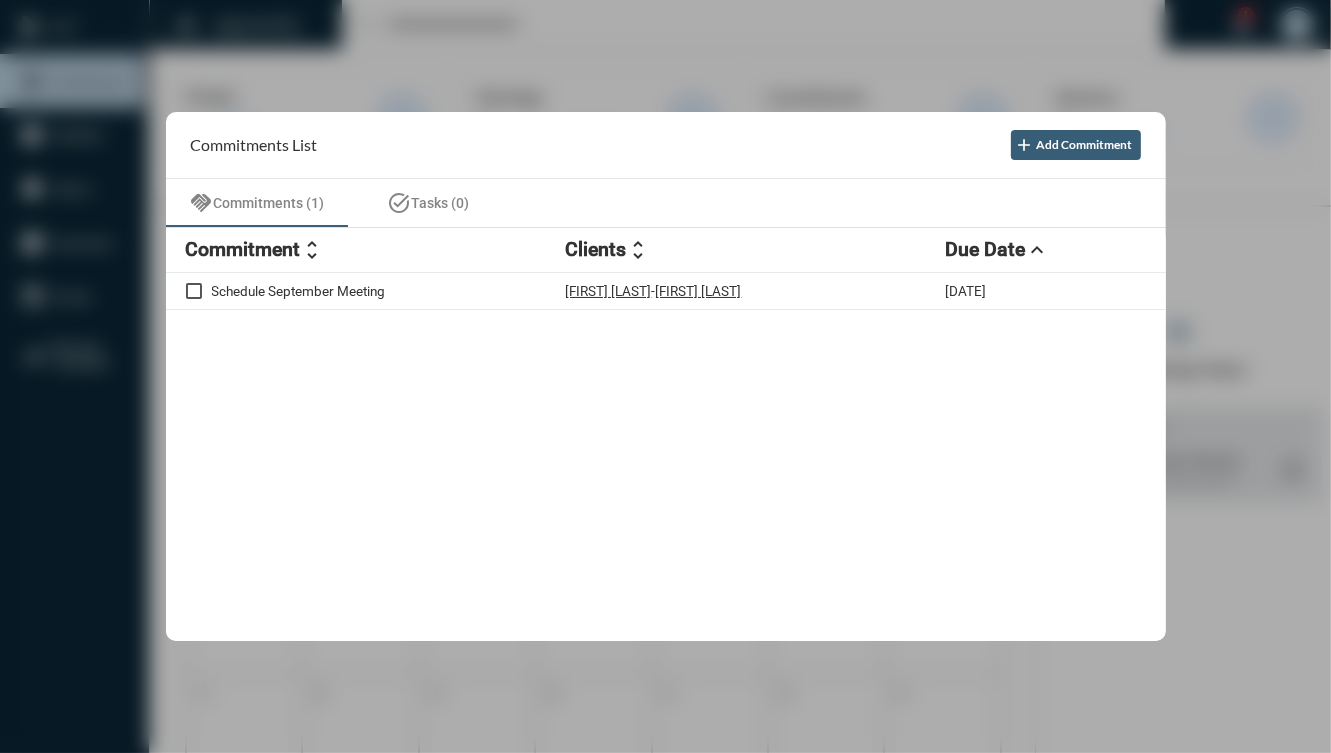 click at bounding box center [665, 376] 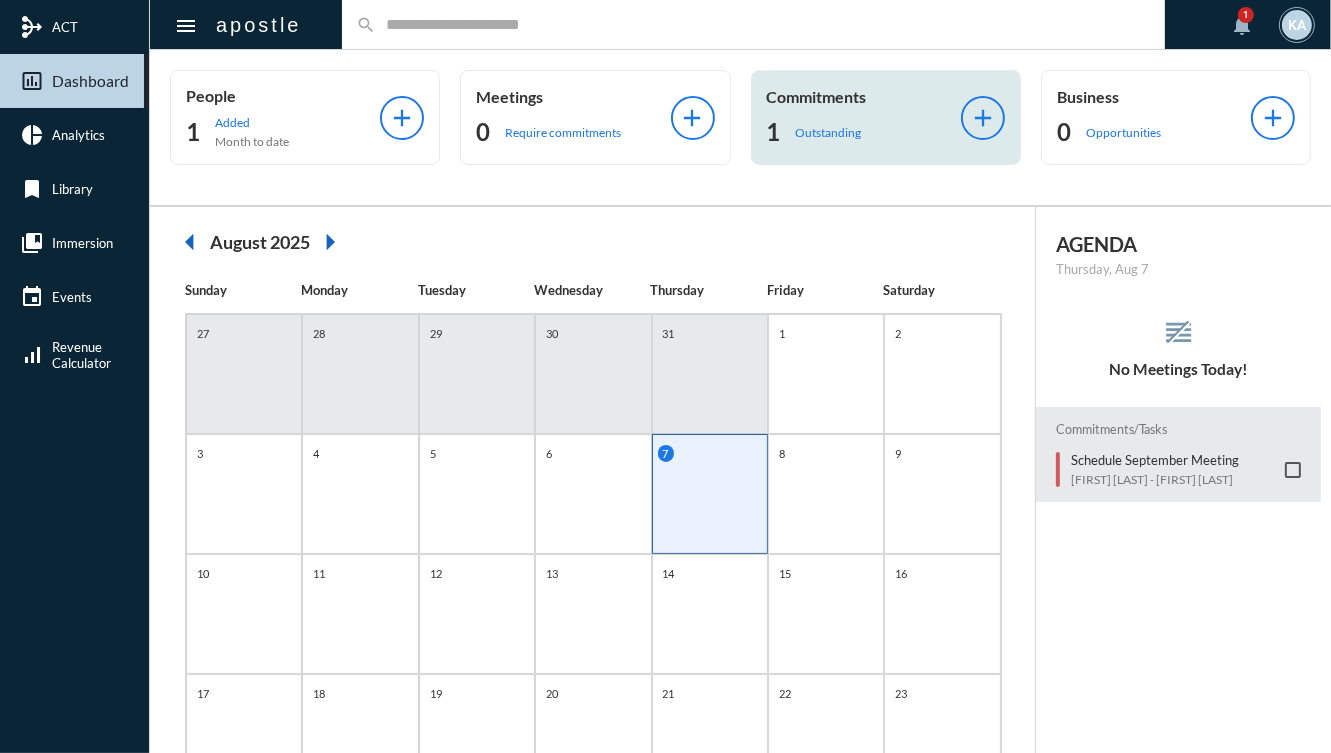 drag, startPoint x: 867, startPoint y: 86, endPoint x: 858, endPoint y: 81, distance: 10.29563 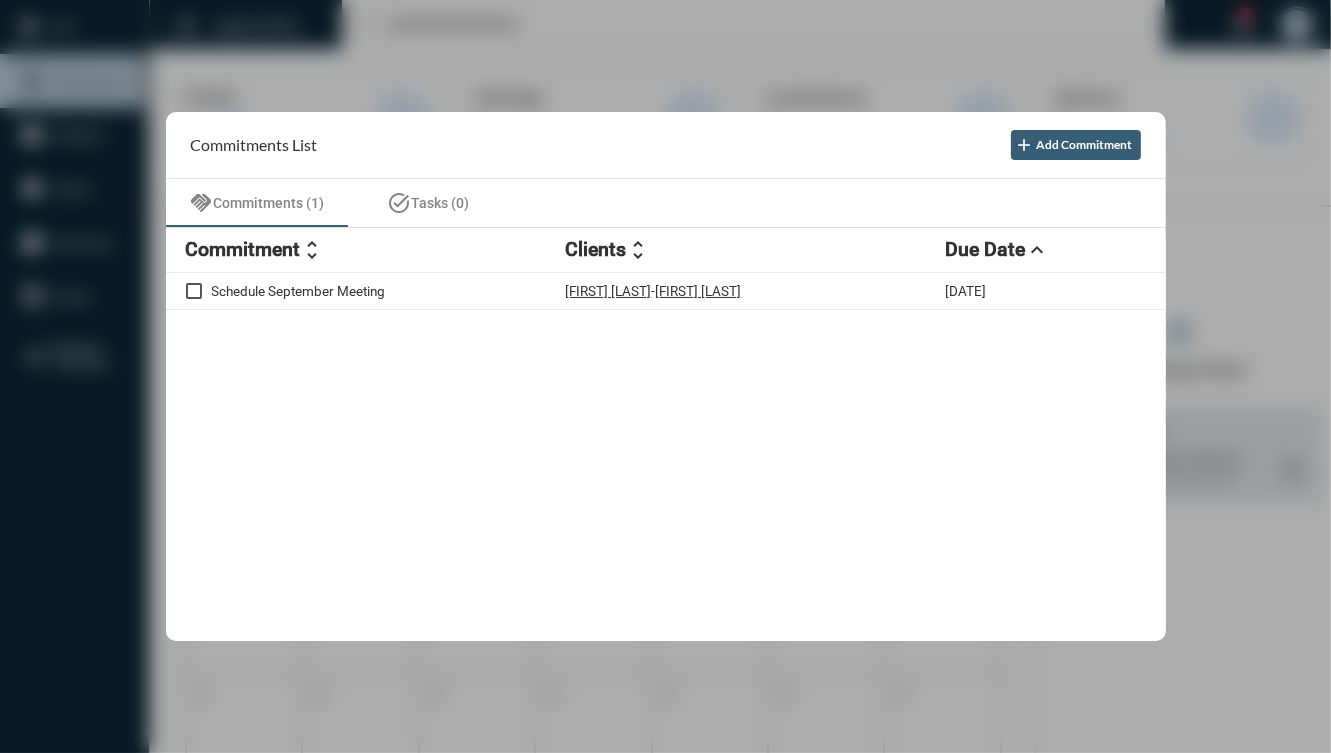 click at bounding box center [665, 376] 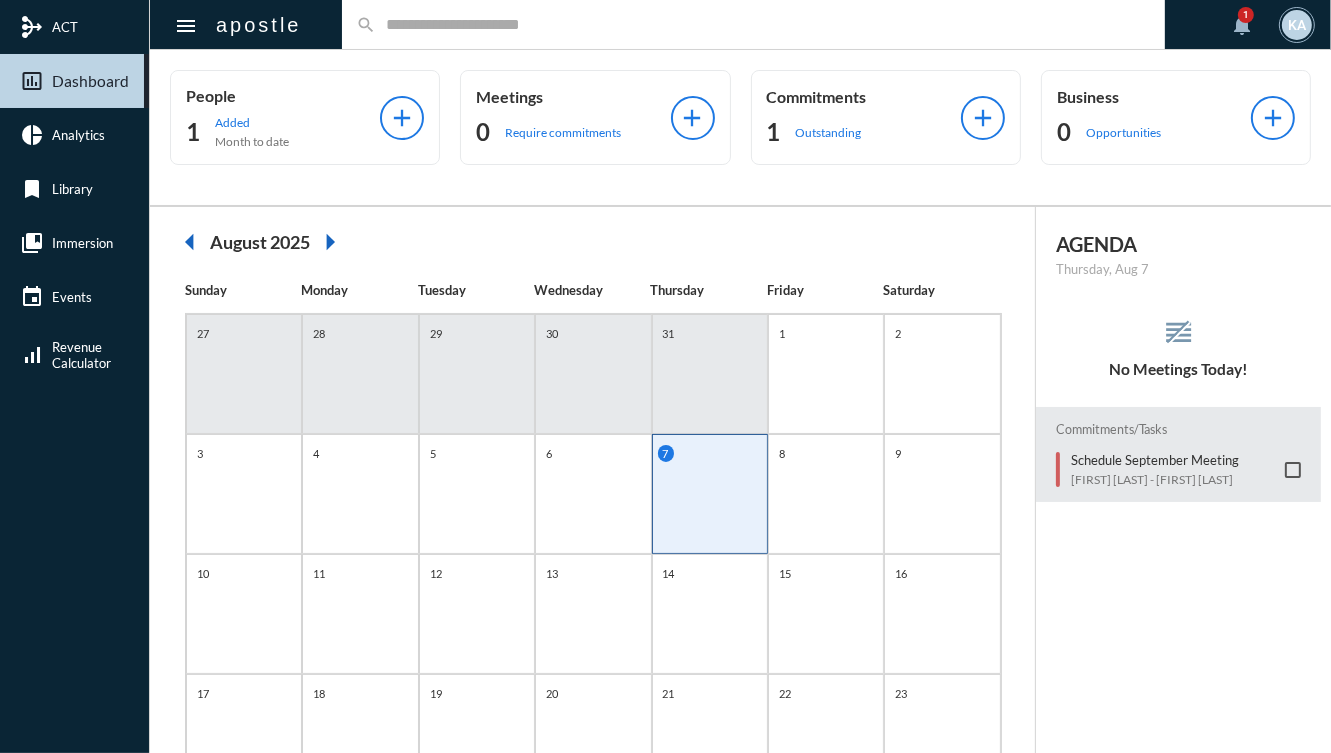 click on "arrow_left August 2025 arrow_right Sunday Monday Tuesday Wednesday Thursday Friday Saturday 27 28 29 30 31 1 2 3 4 5 6 7 8 9 10 11 12 13 14 15 16 17 18 19 20 21 22 23 24 25 26 27 28 29 30 31 1 2 3 4 5 6" 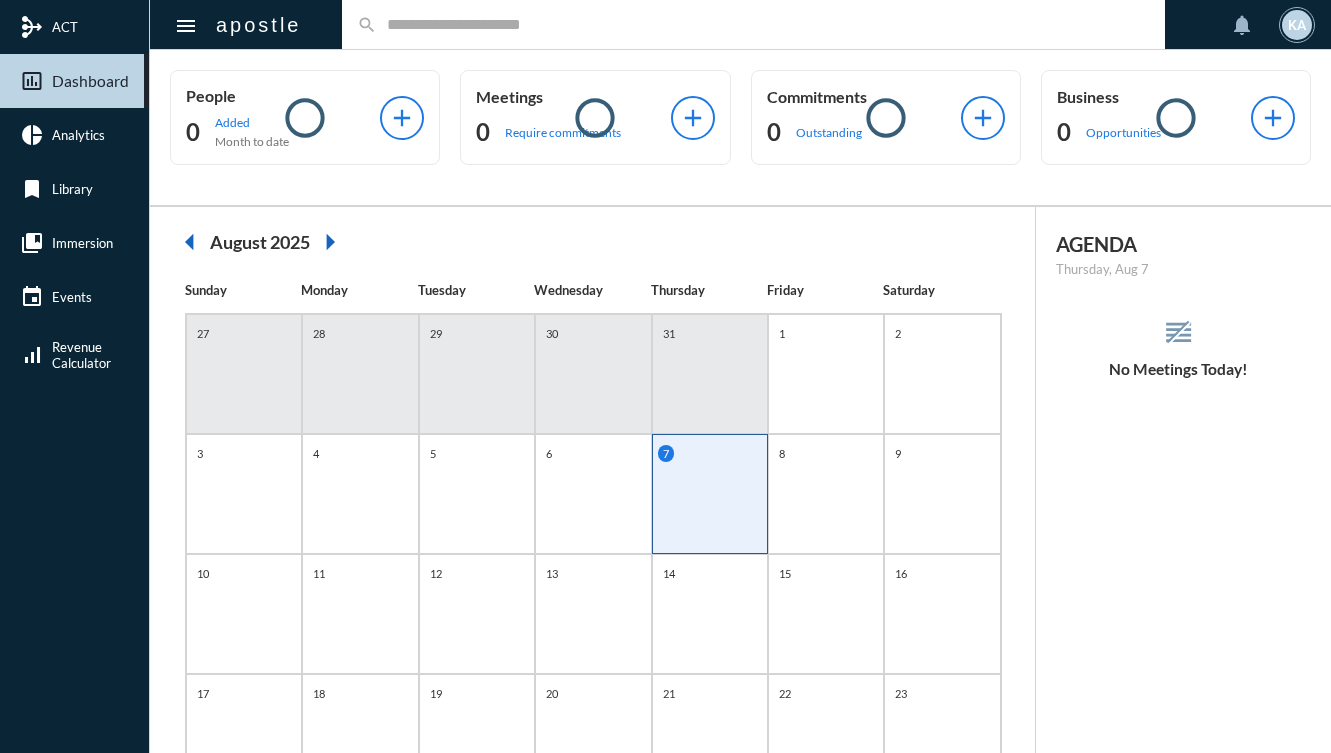 scroll, scrollTop: 0, scrollLeft: 0, axis: both 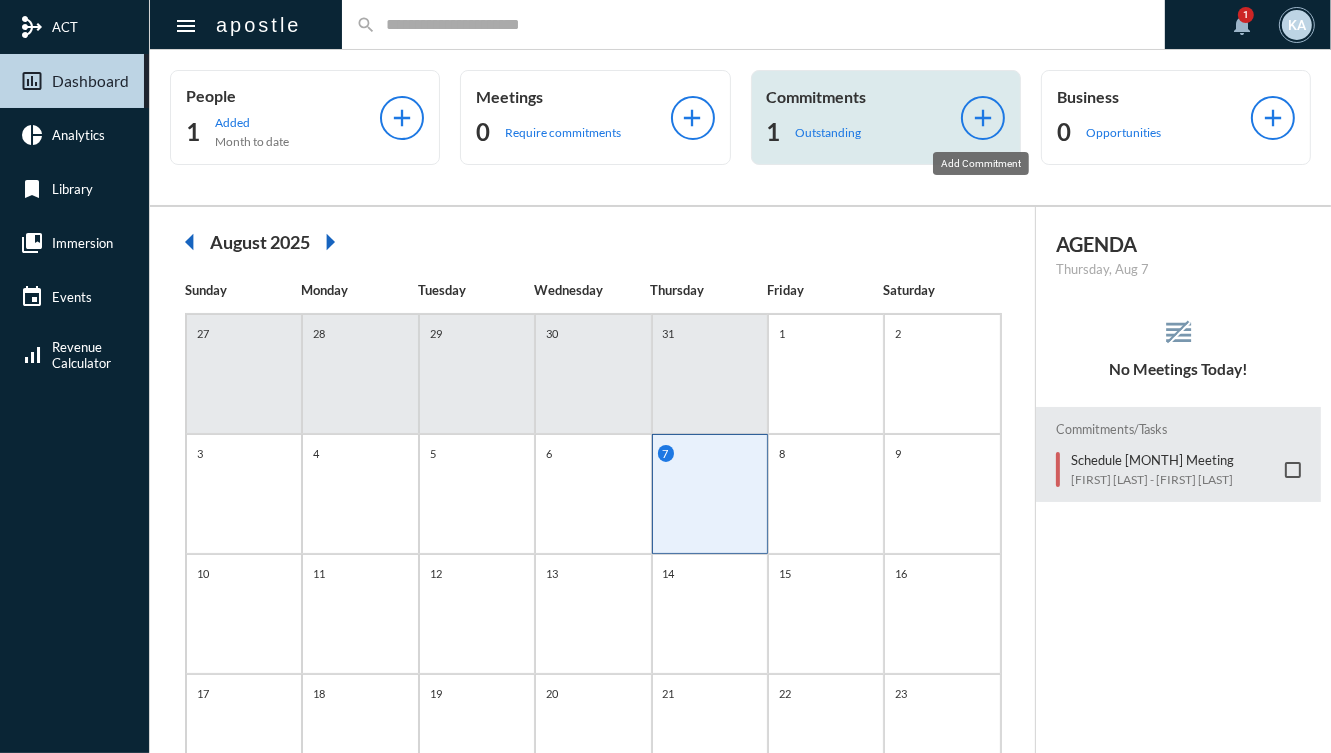 click on "add" 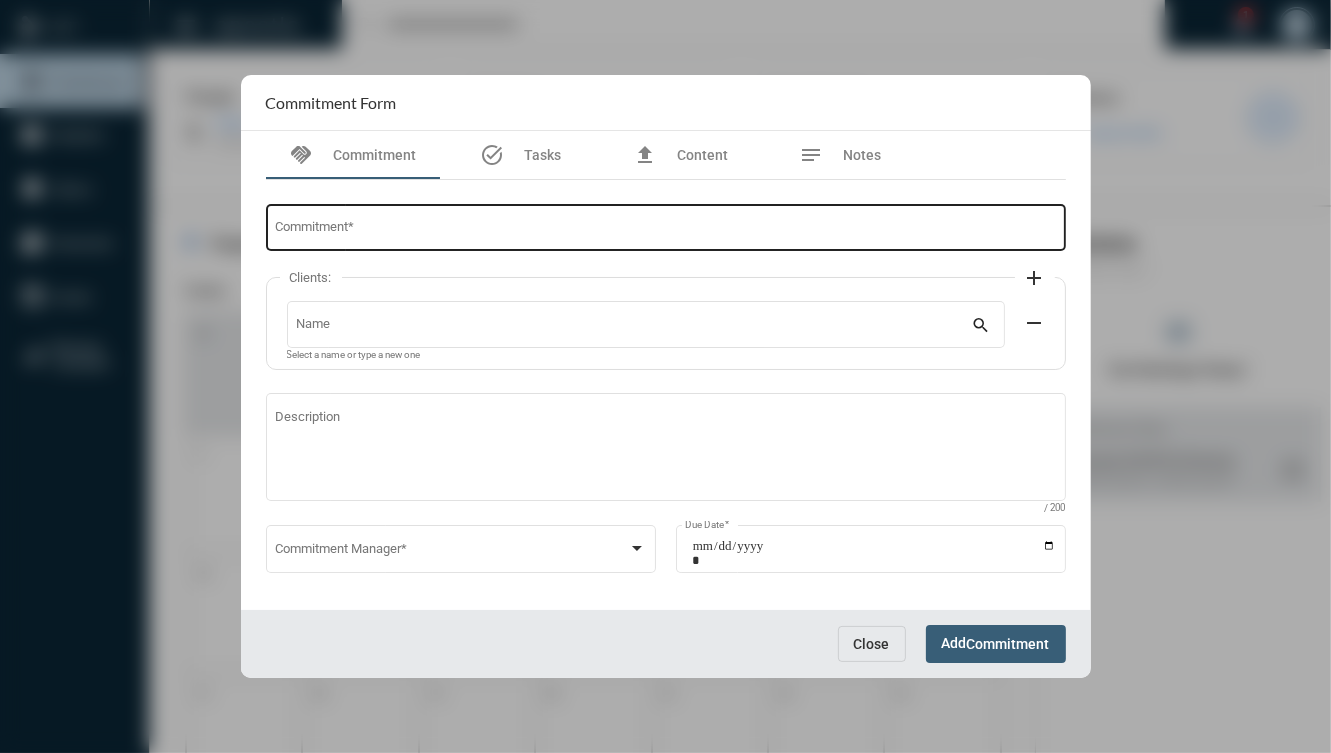 click on "Commitment  *" at bounding box center [665, 230] 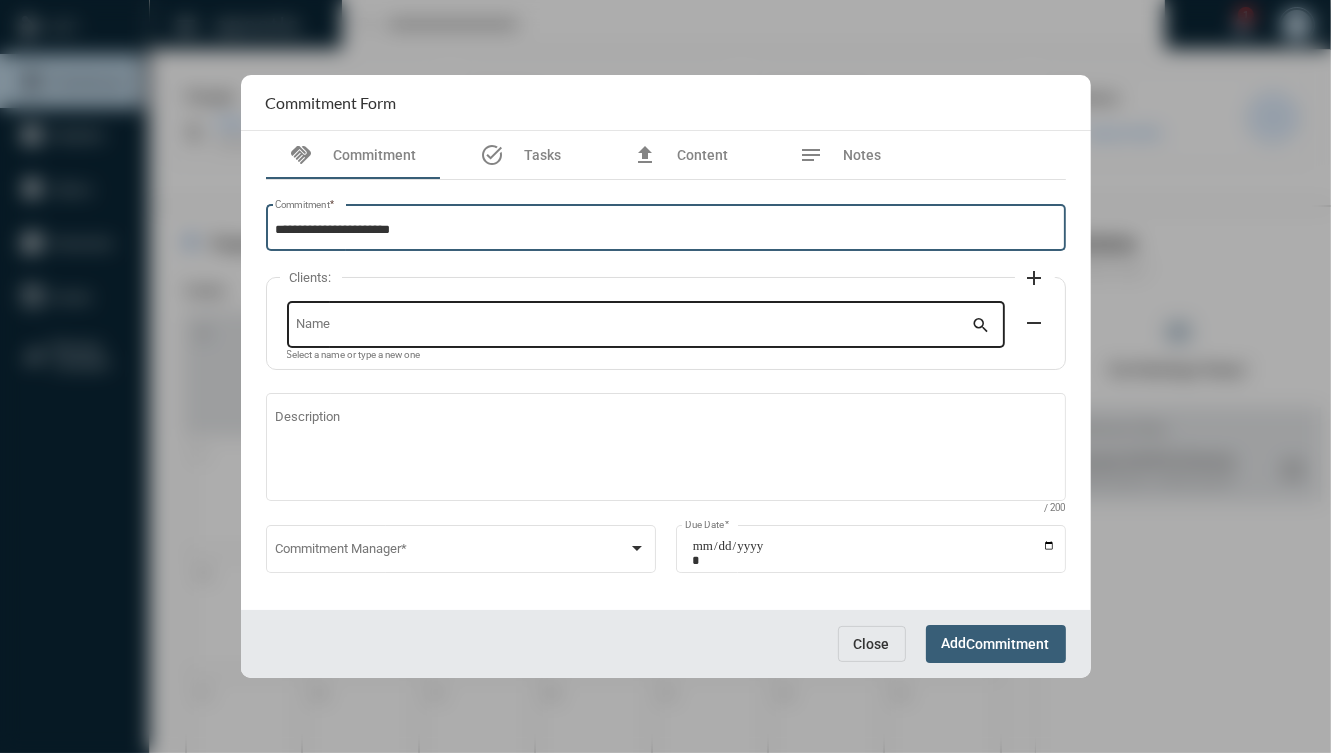 type on "**********" 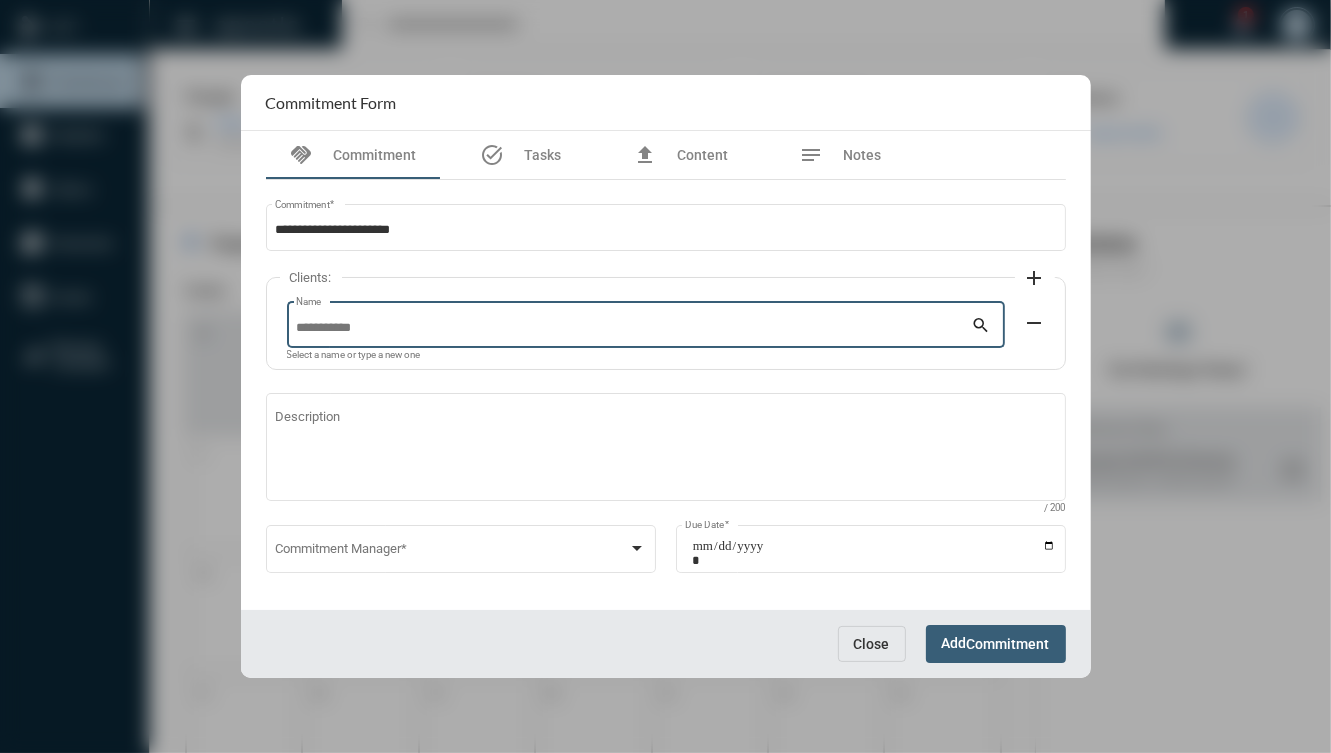 click on "Name" at bounding box center [633, 328] 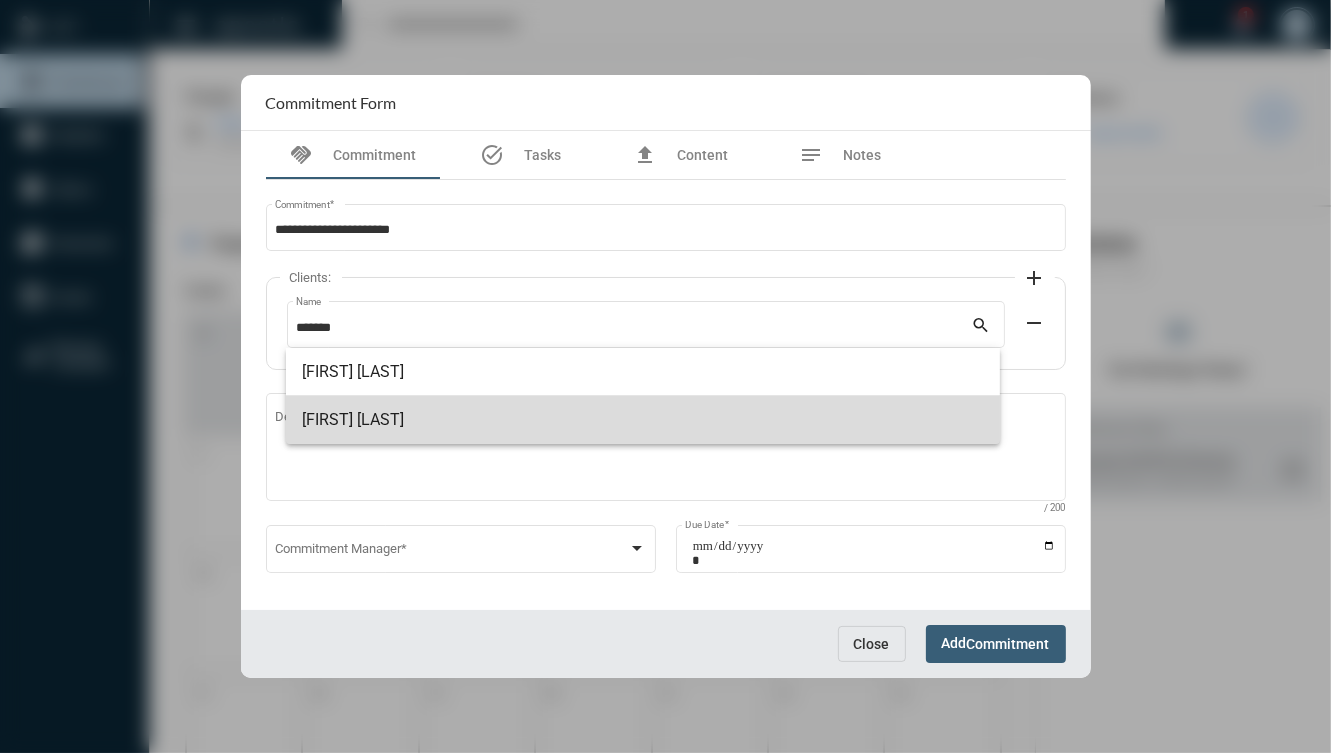 click on "Nina Wurcell" at bounding box center (643, 420) 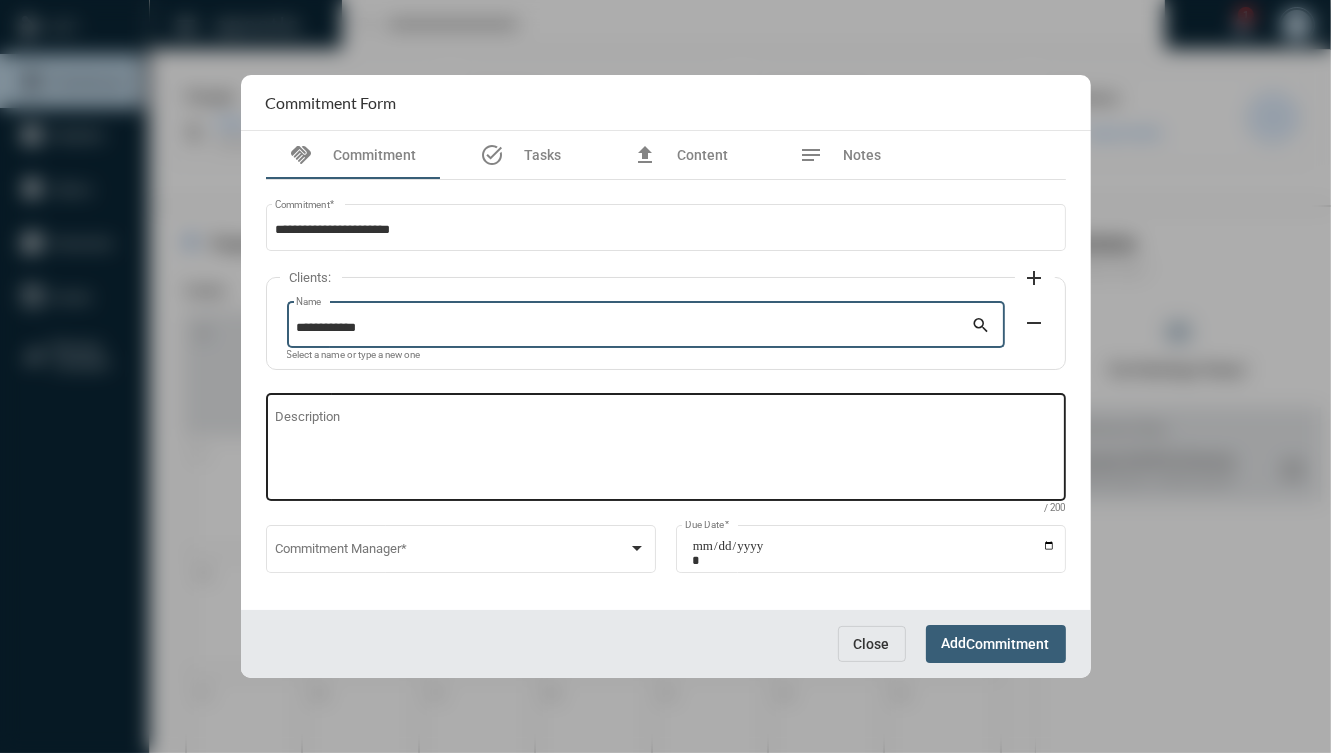click on "Description" at bounding box center (665, 450) 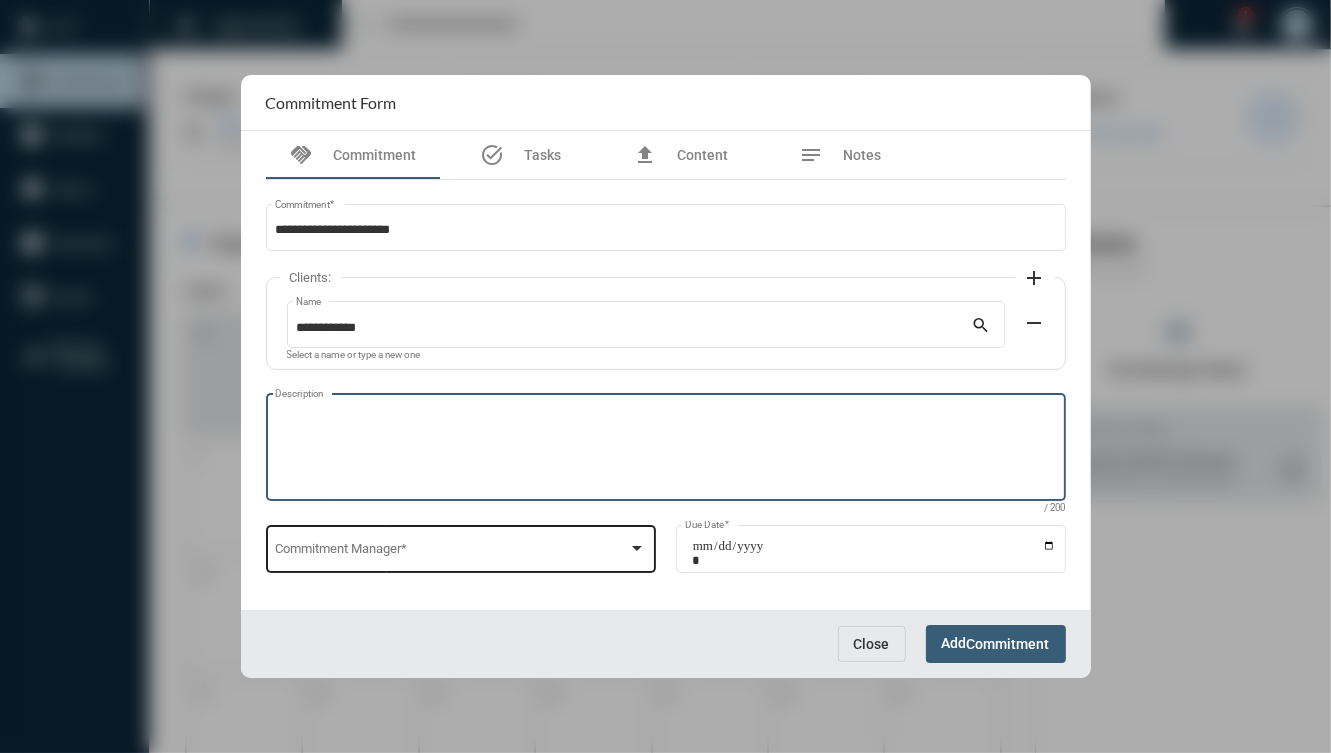 click at bounding box center (451, 552) 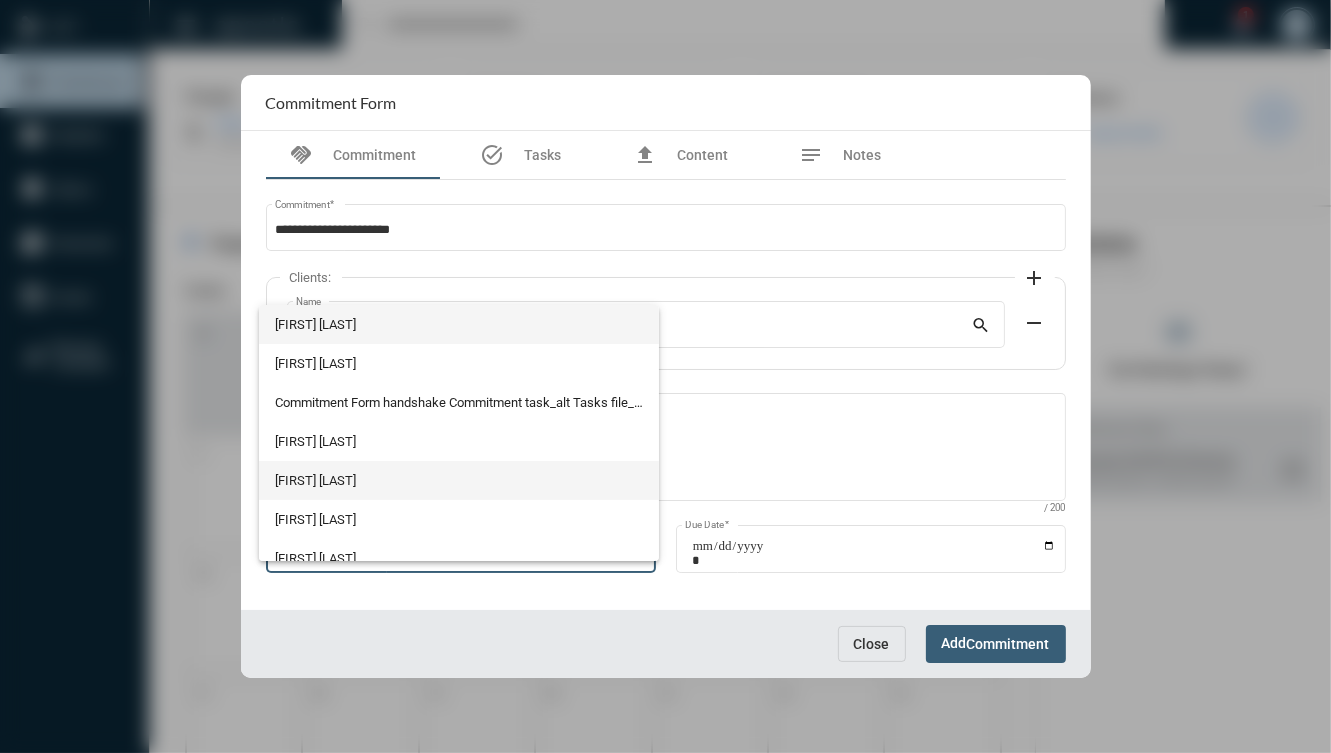 click on "[FIRST] [LAST]" at bounding box center (459, 480) 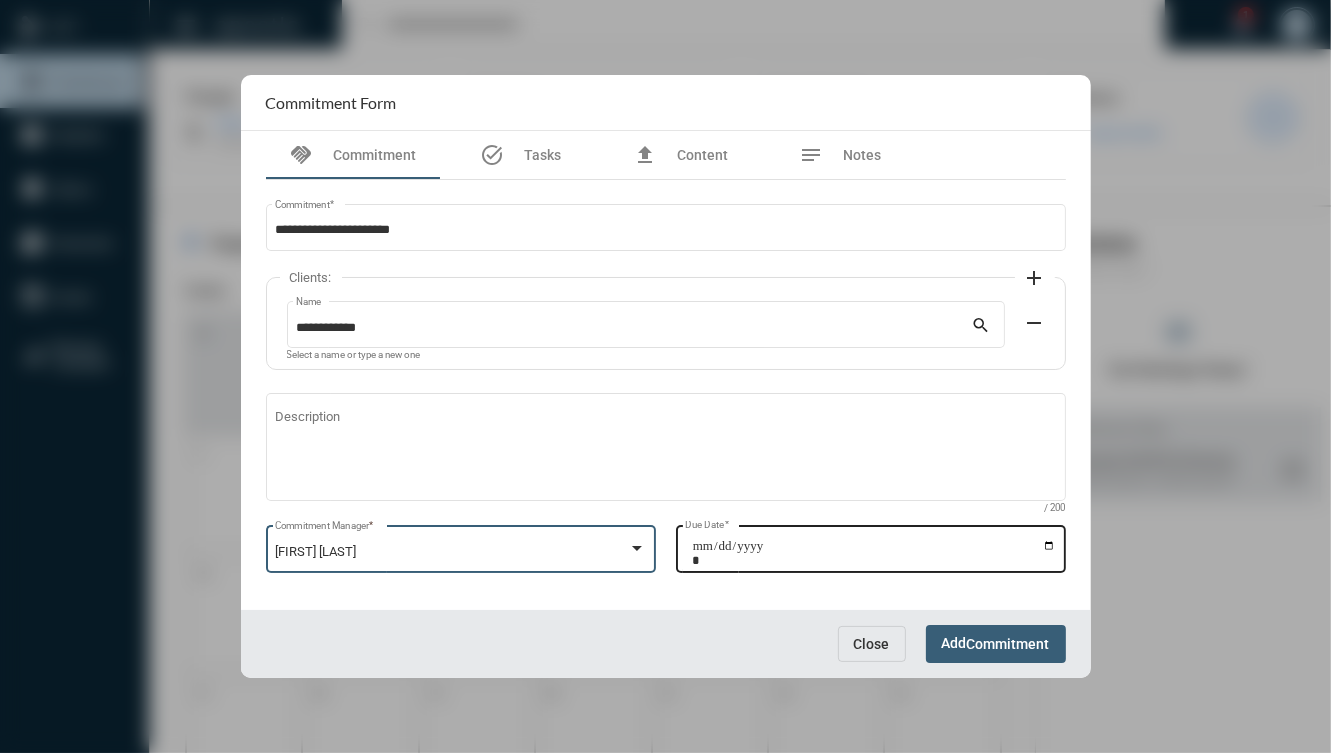click on "Due Date  *" at bounding box center (874, 553) 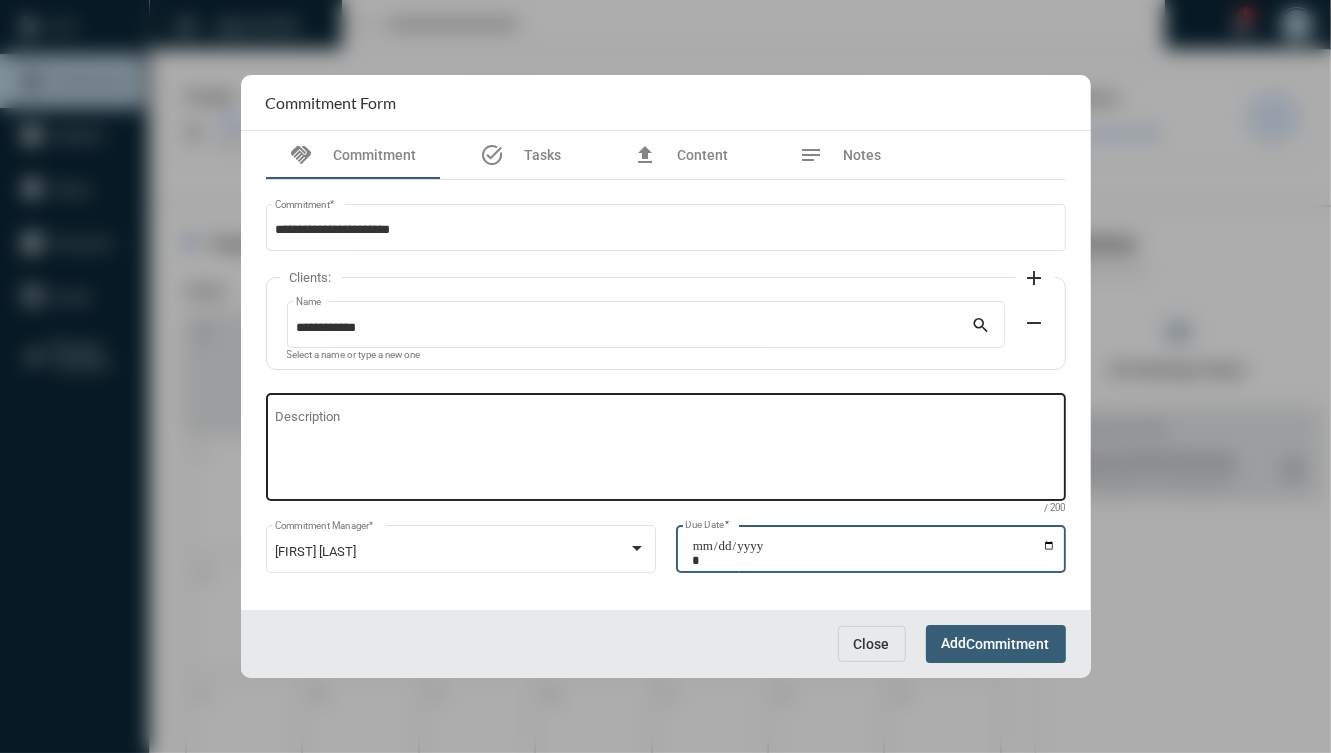 click on "**********" at bounding box center (666, 402) 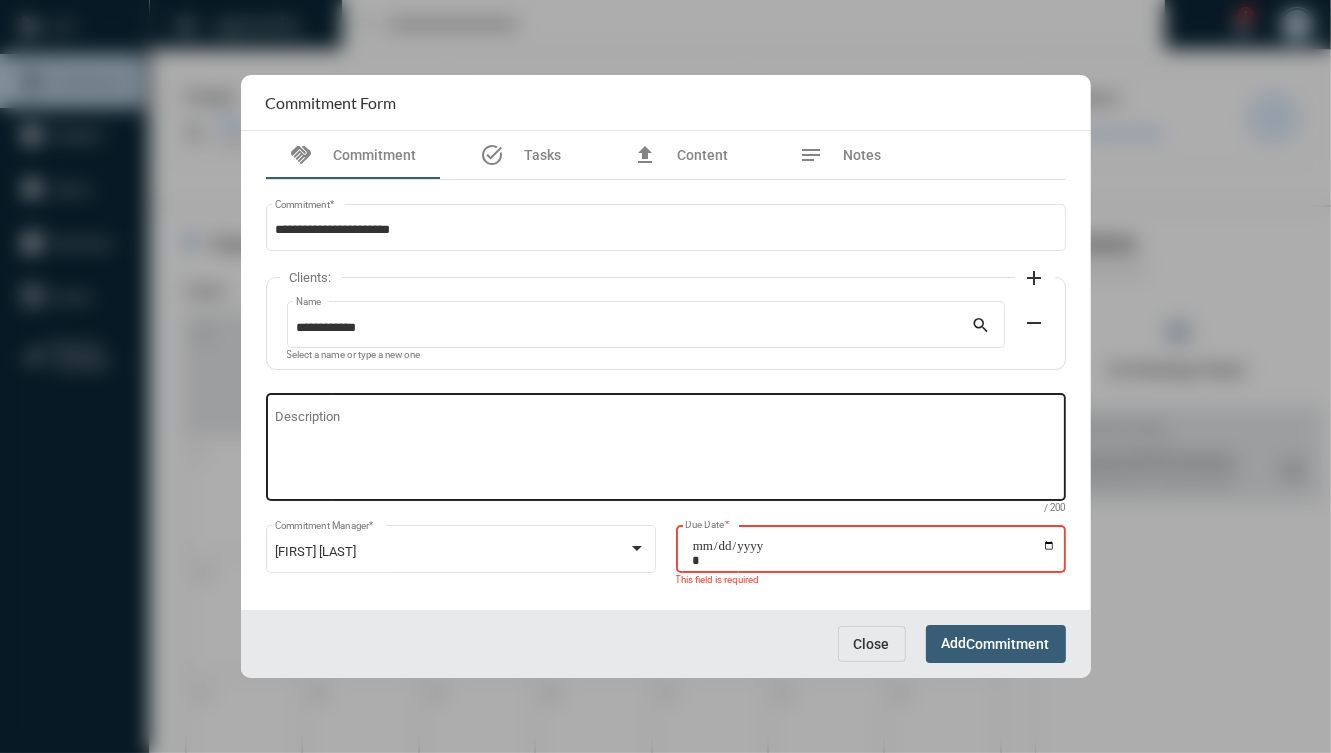 click on "Description" 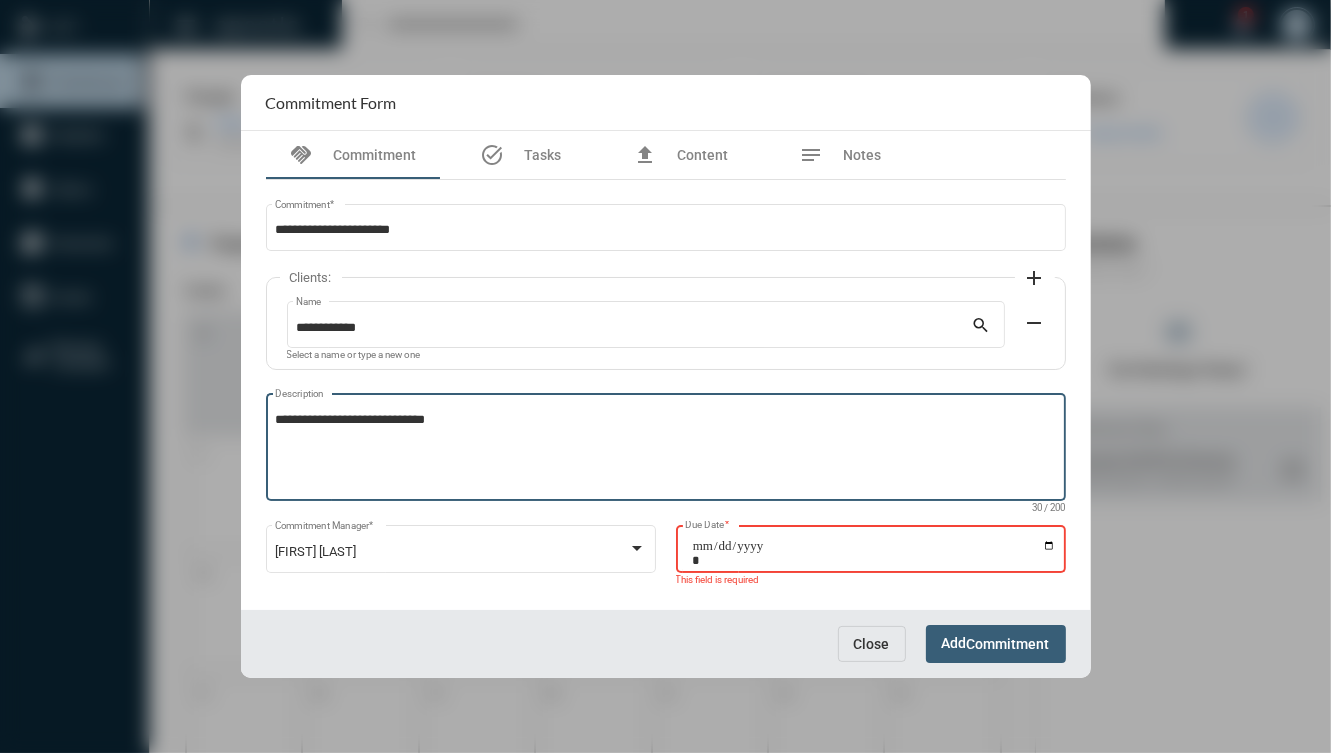 type on "**********" 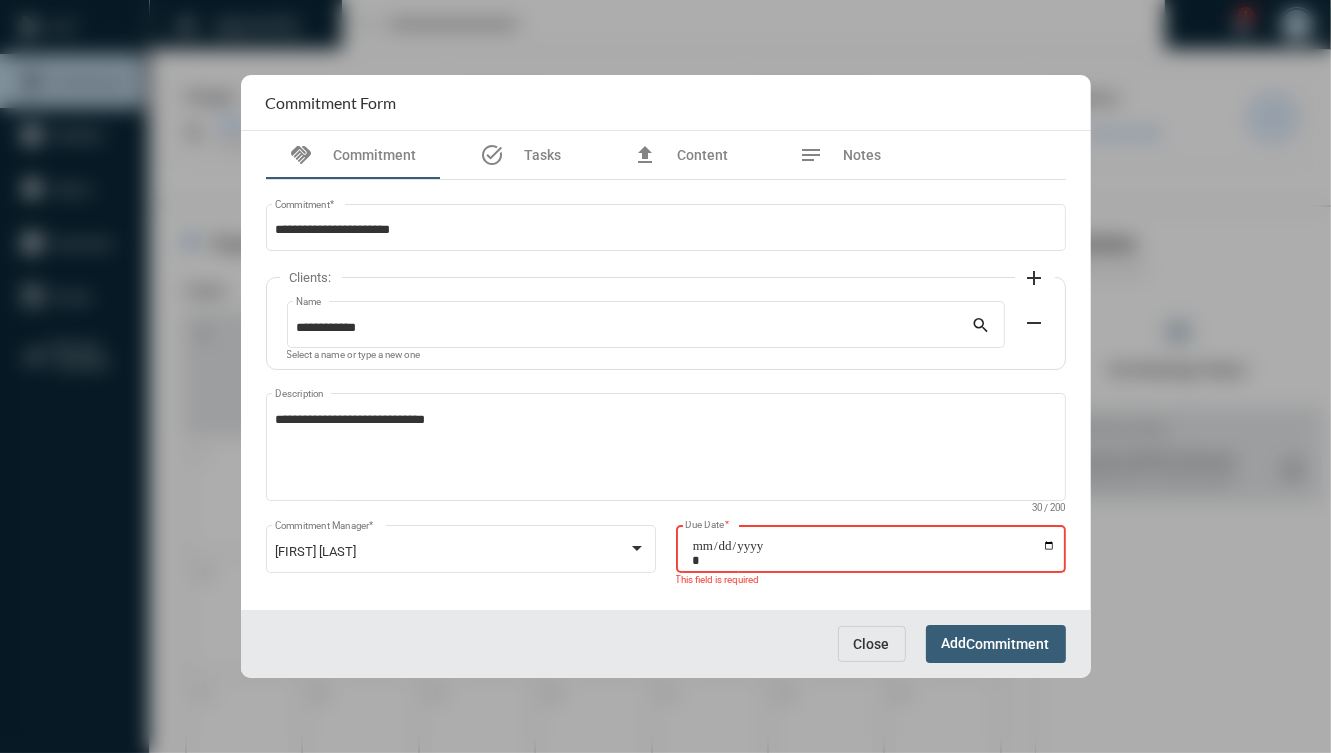 click on "Due Date  *" at bounding box center [874, 553] 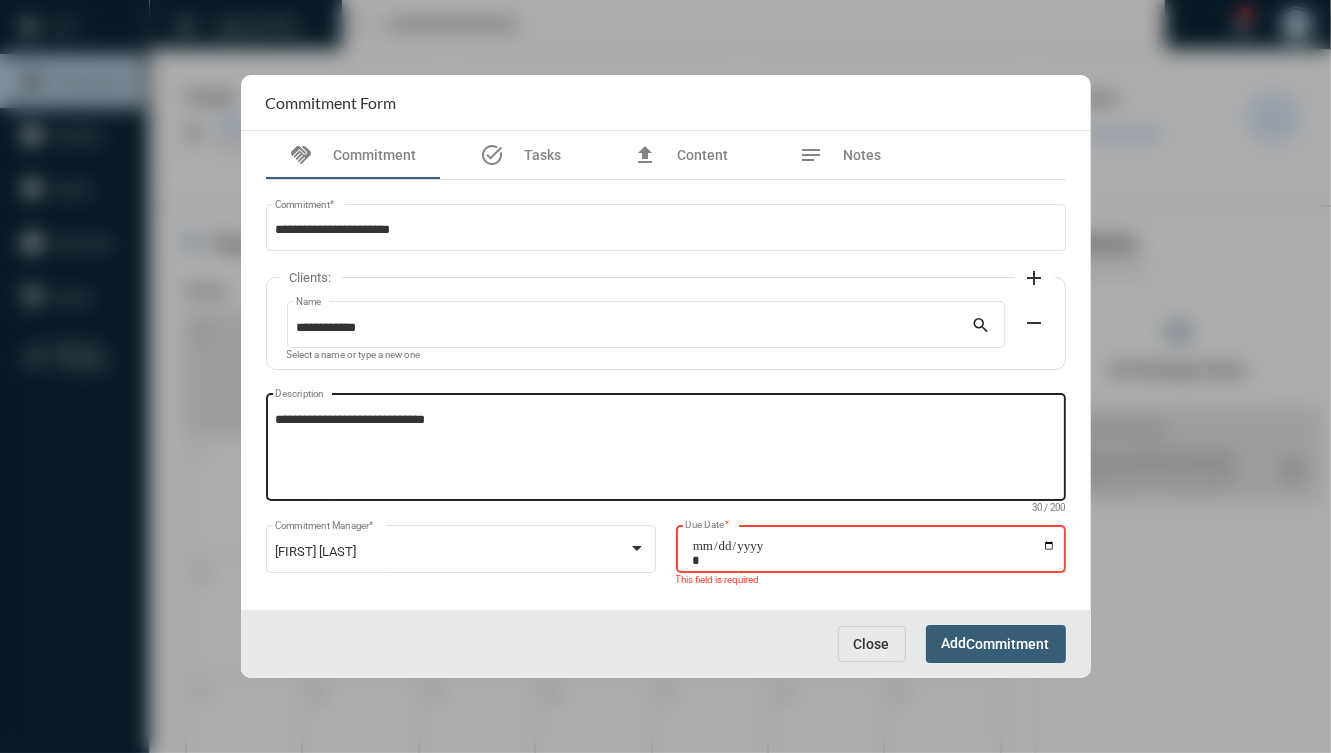 type on "**********" 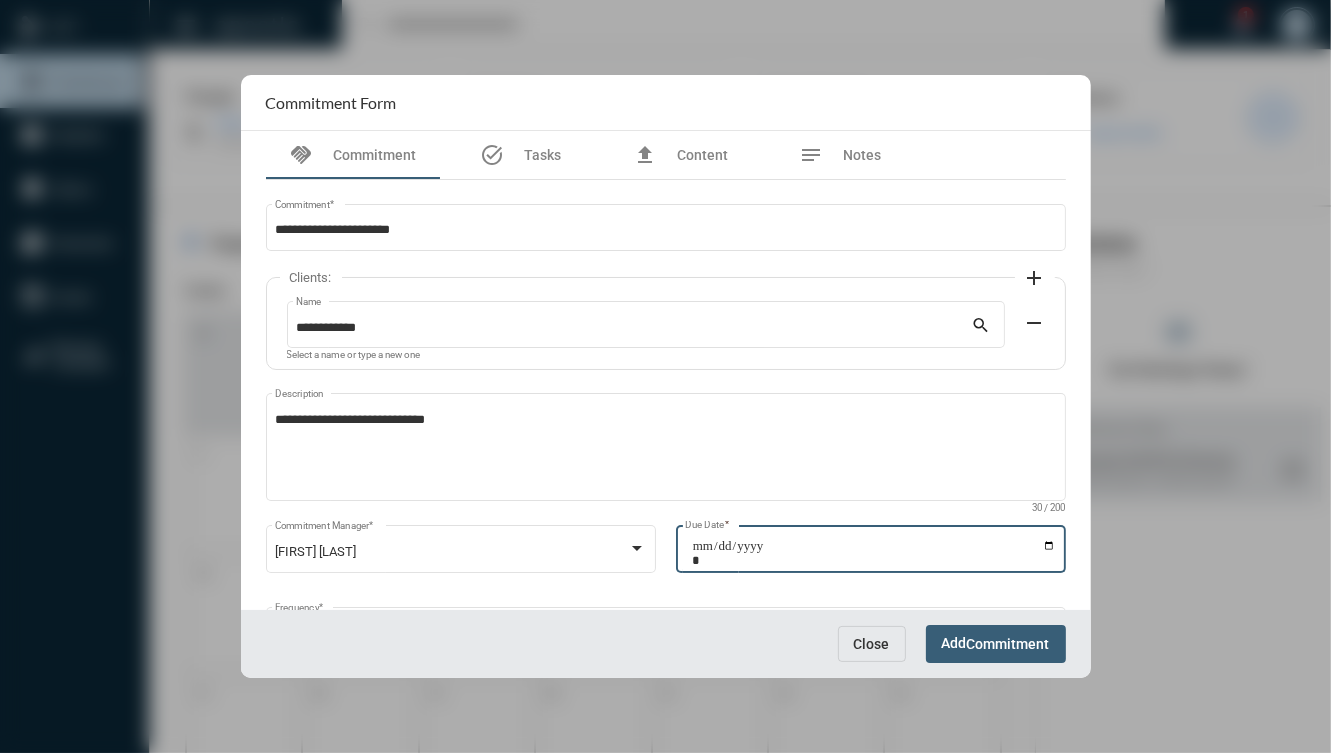 click on "Add   Commitment" at bounding box center [996, 643] 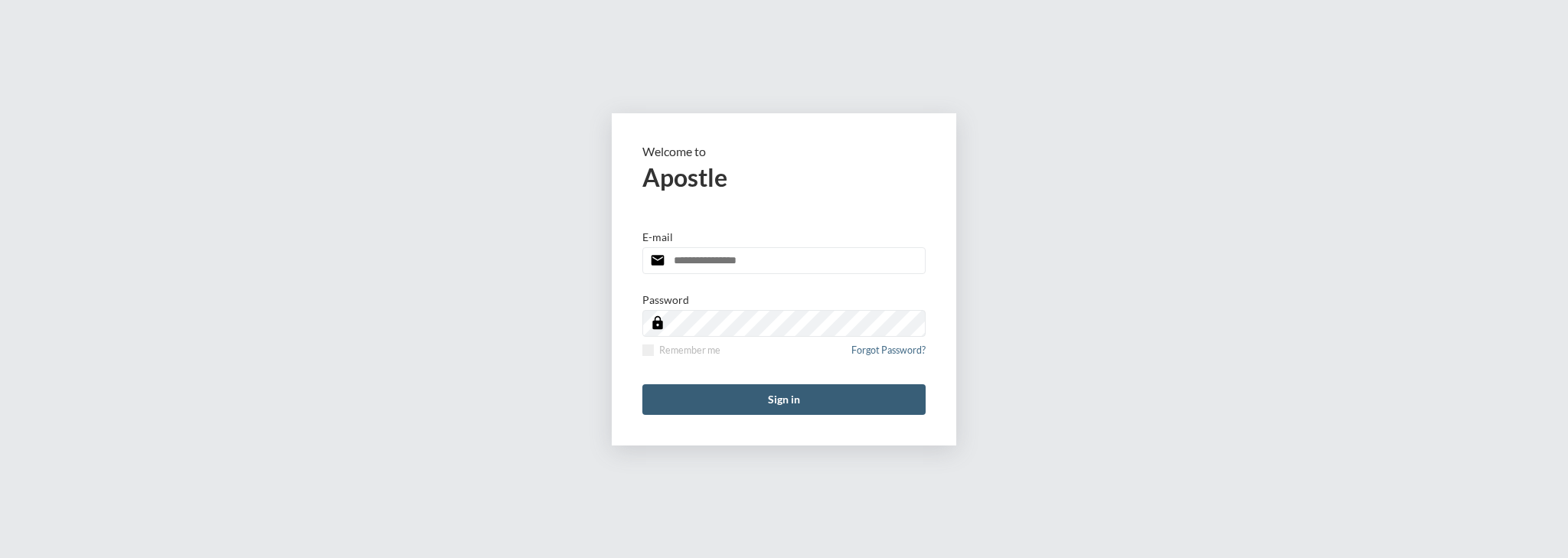 scroll, scrollTop: 0, scrollLeft: 0, axis: both 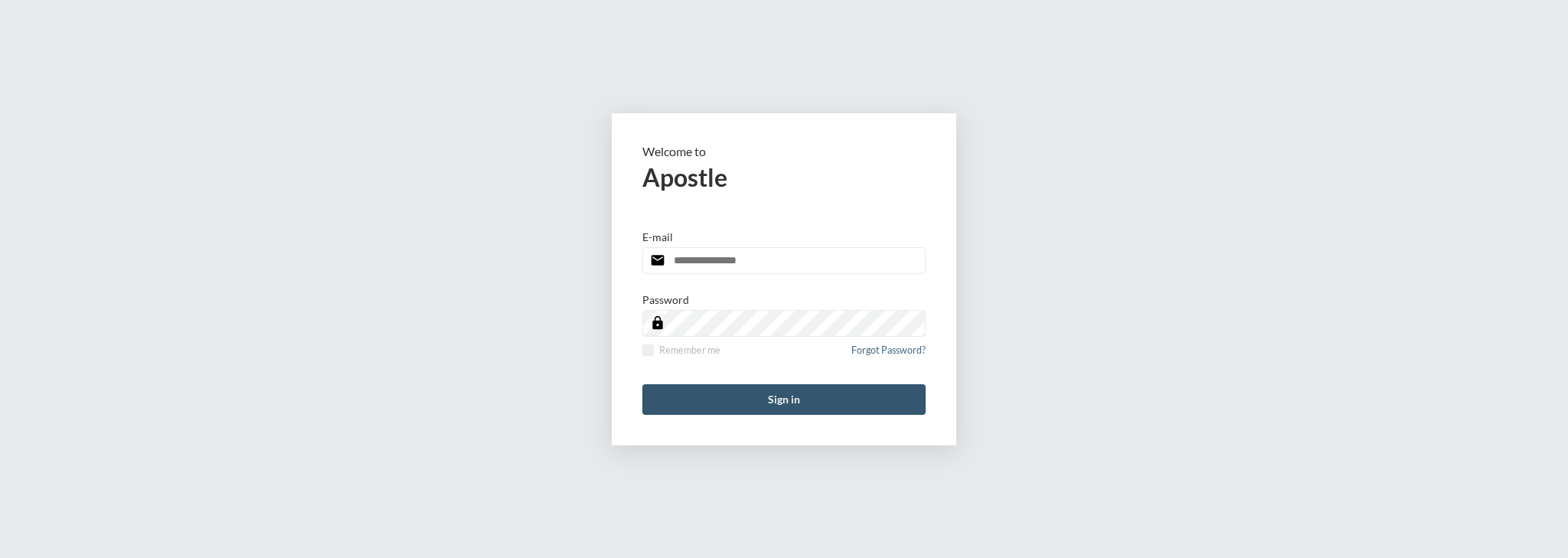 type on "**********" 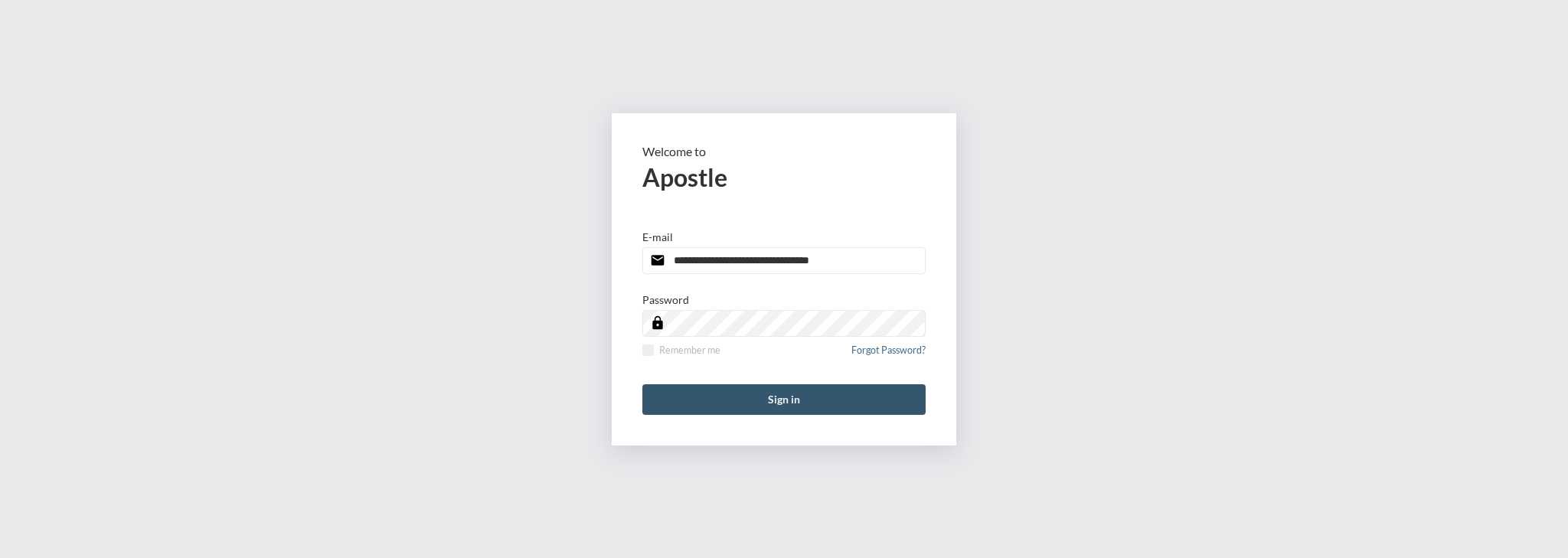 click on "Sign in" at bounding box center [784, 400] 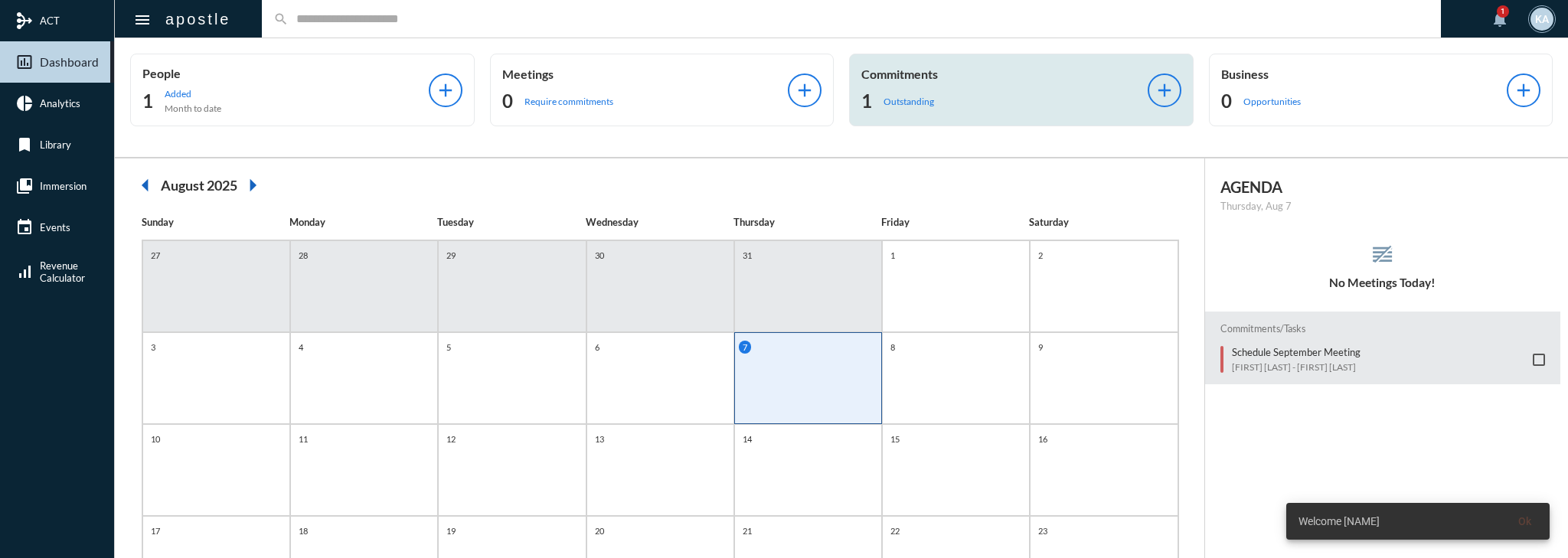 click on "1 Outstanding" 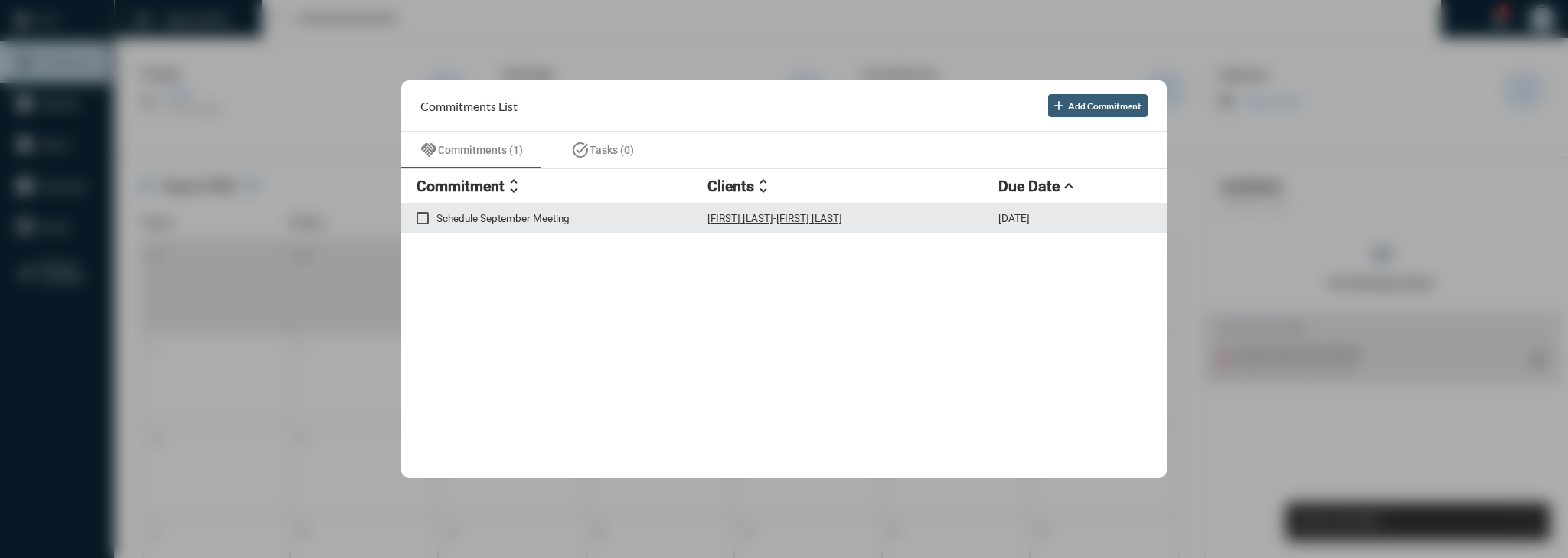 click on "[FIRST] [LAST]    -   [FIRST] [LAST]" at bounding box center [853, 217] 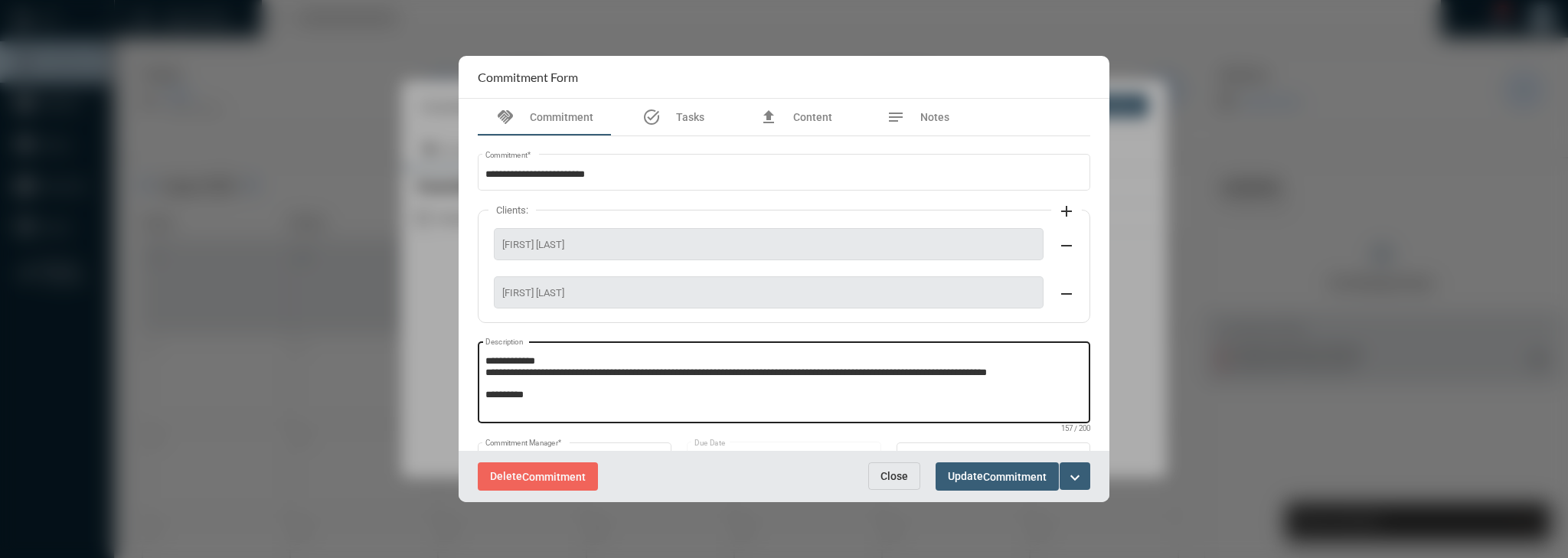 click on "**********" at bounding box center [784, 384] 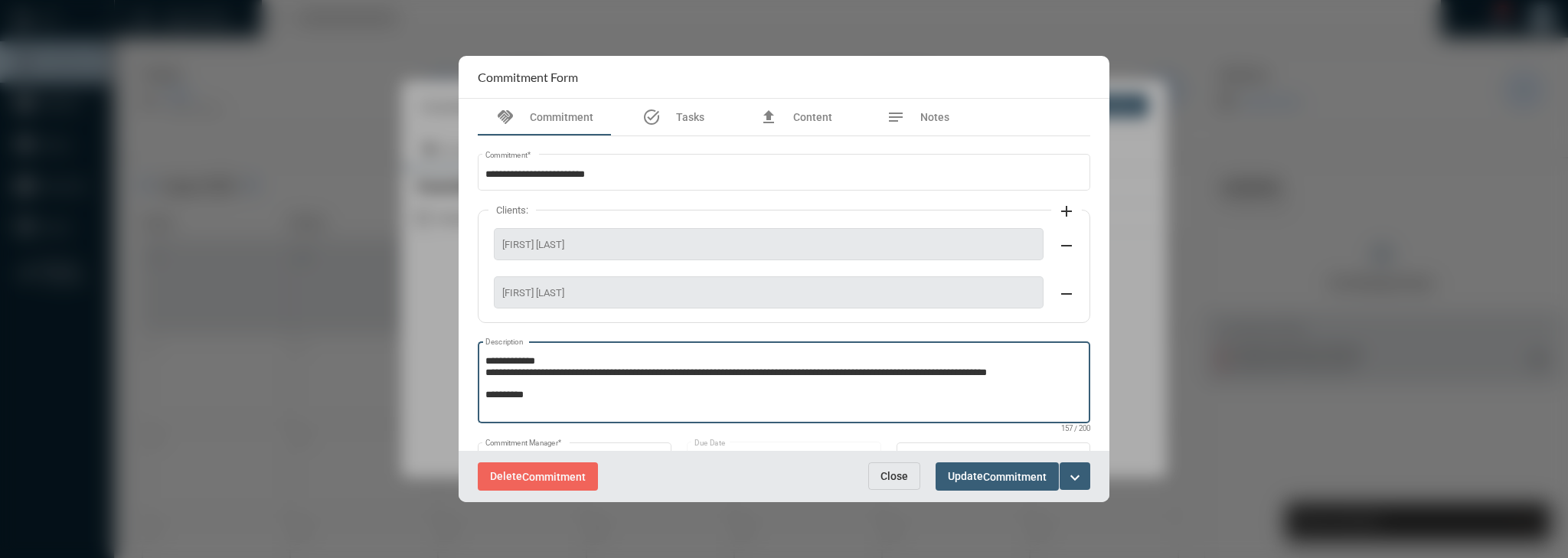 click on "**********" at bounding box center (784, 384) 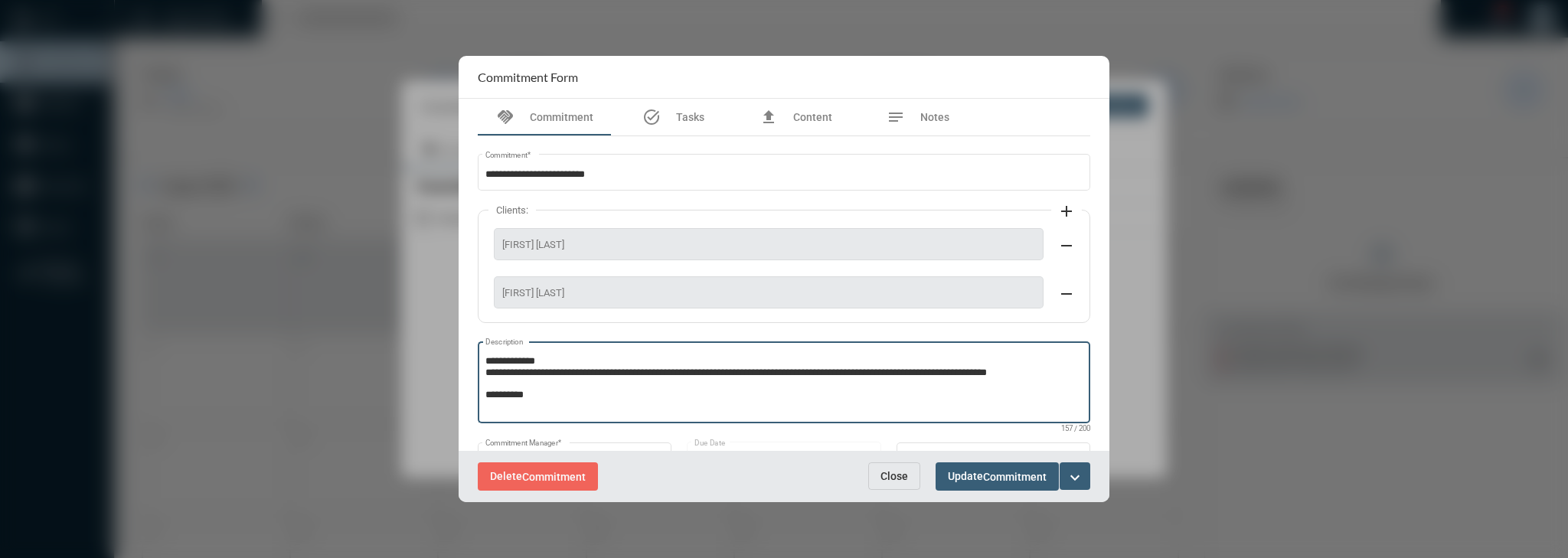 click on "**********" at bounding box center (784, 384) 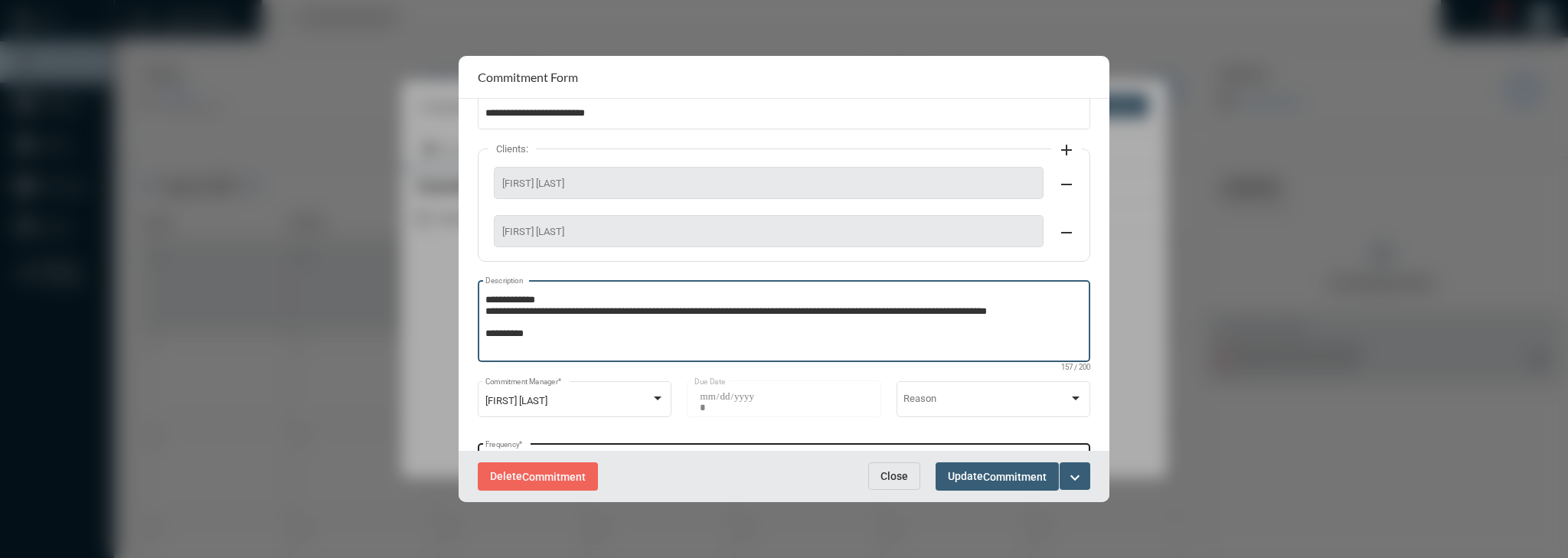 click on "Just Once Frequency  *" at bounding box center [784, 460] 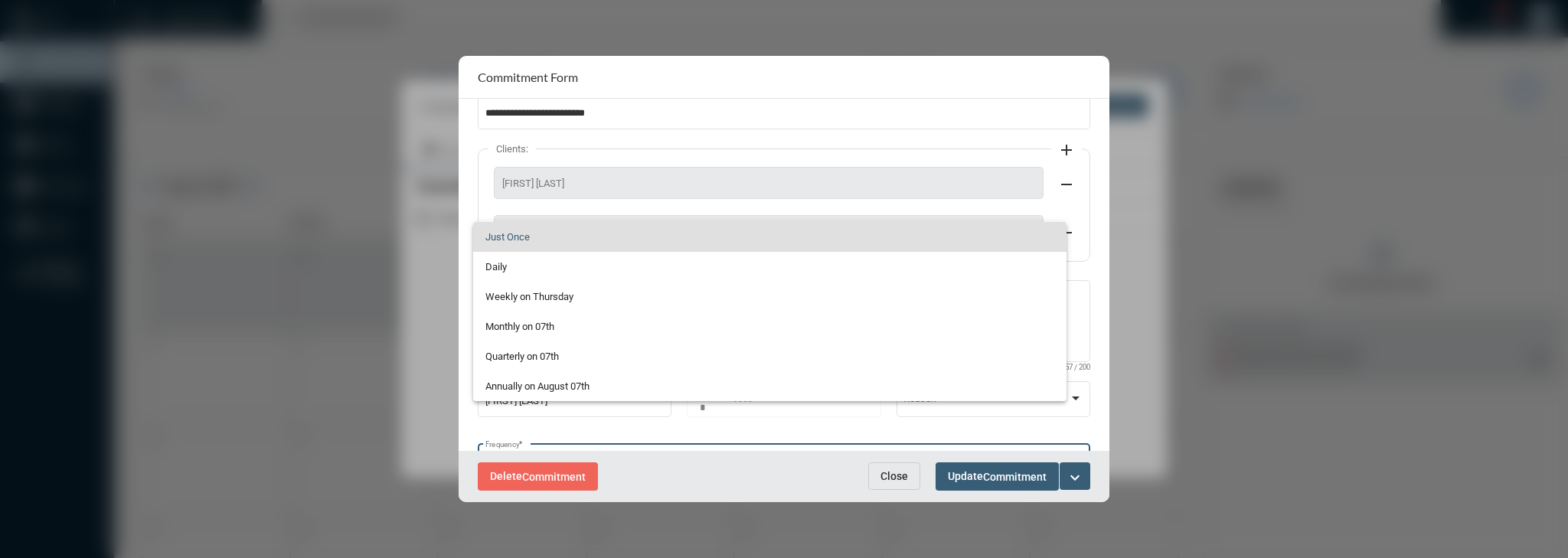 scroll, scrollTop: 129, scrollLeft: 0, axis: vertical 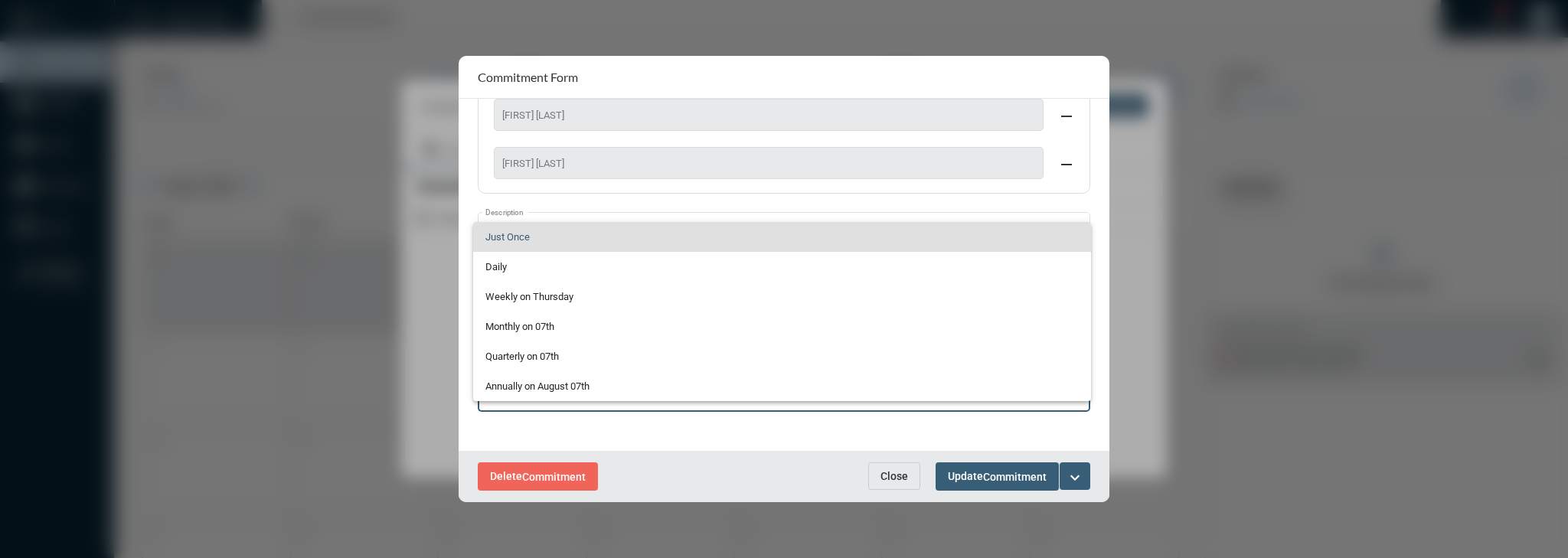 click at bounding box center (784, 279) 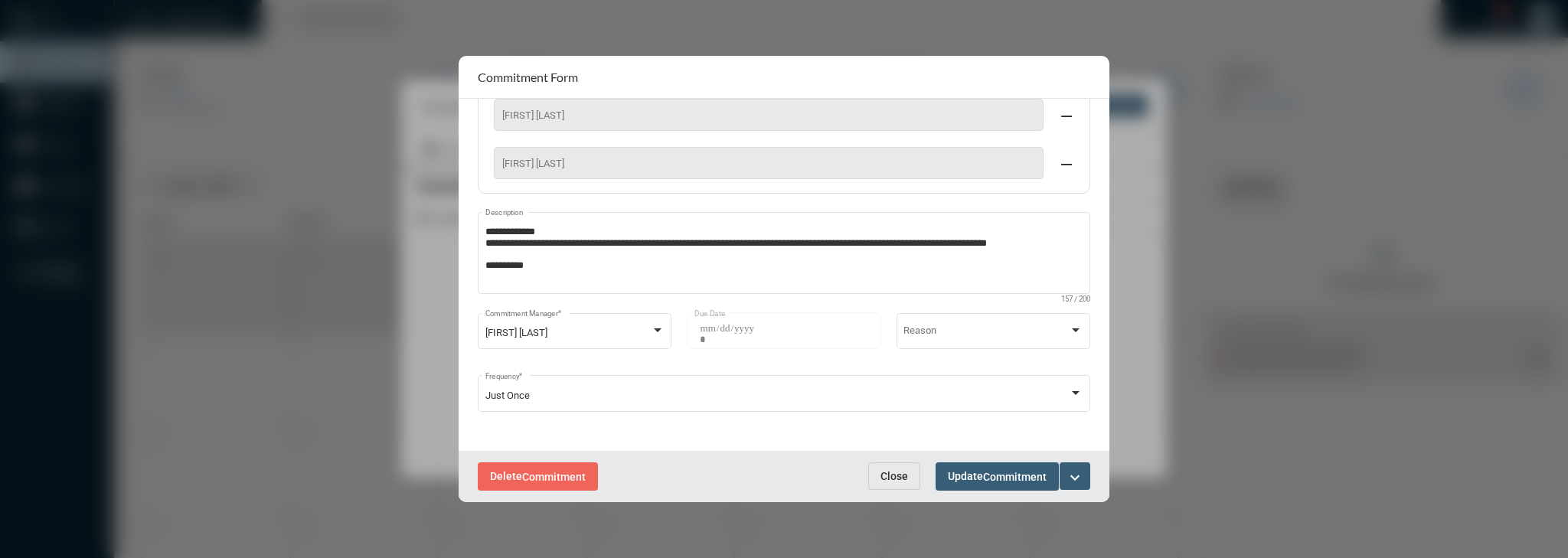 click on "Close" at bounding box center [894, 476] 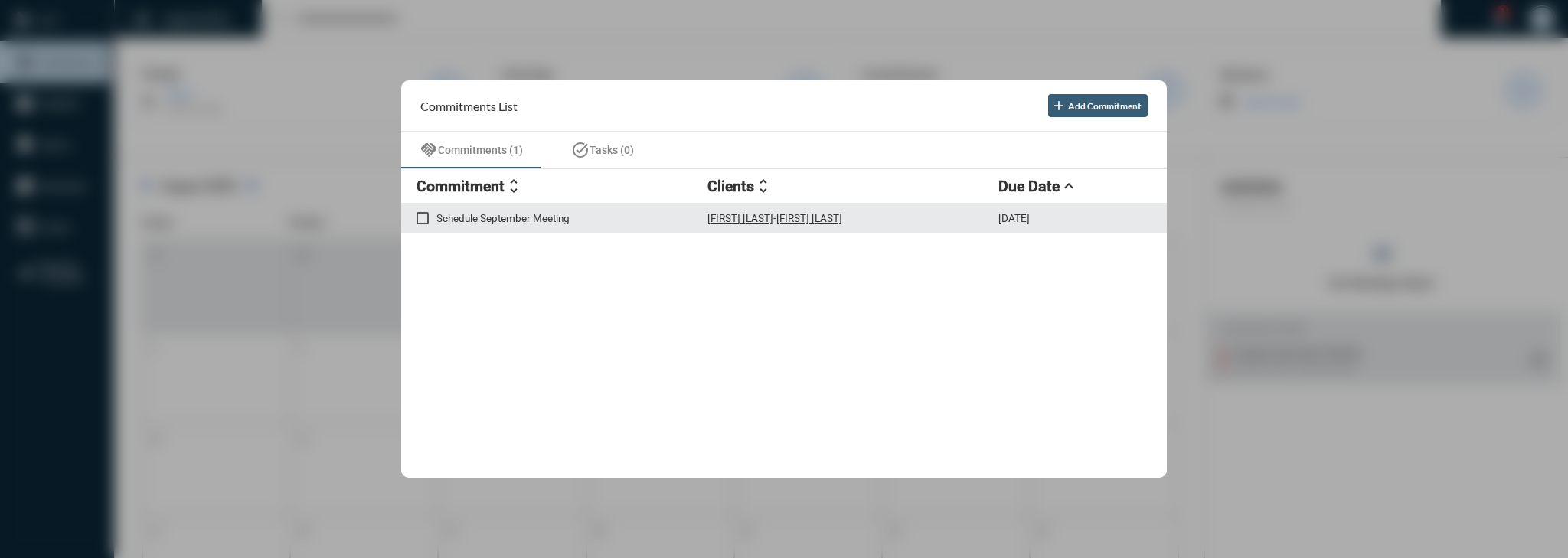 click on "Schedule September Meeting" at bounding box center (572, 218) 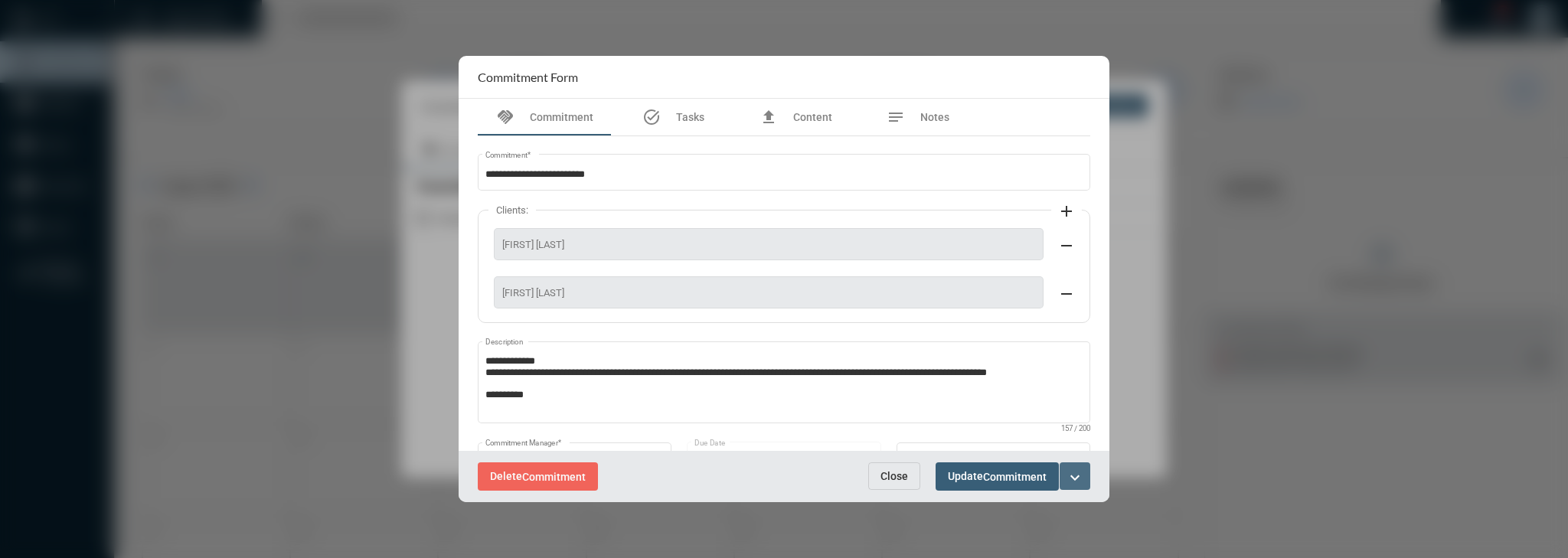 click on "expand_more" at bounding box center (1075, 476) 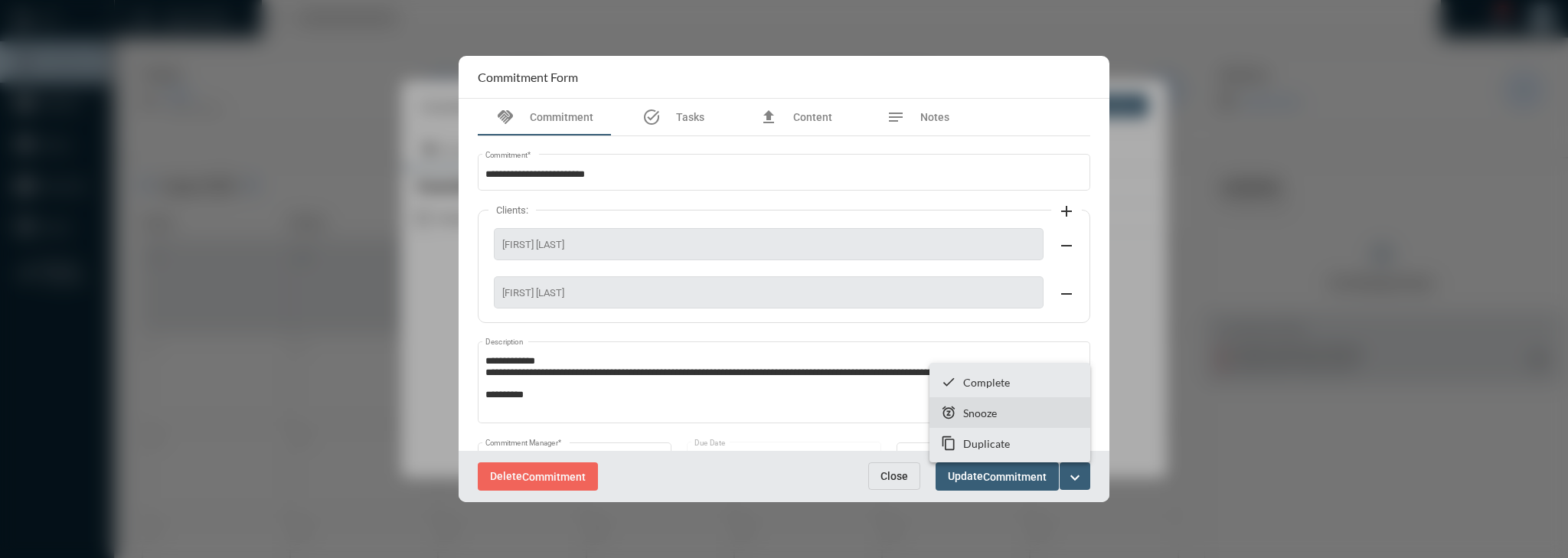 click on "Snooze" at bounding box center [980, 413] 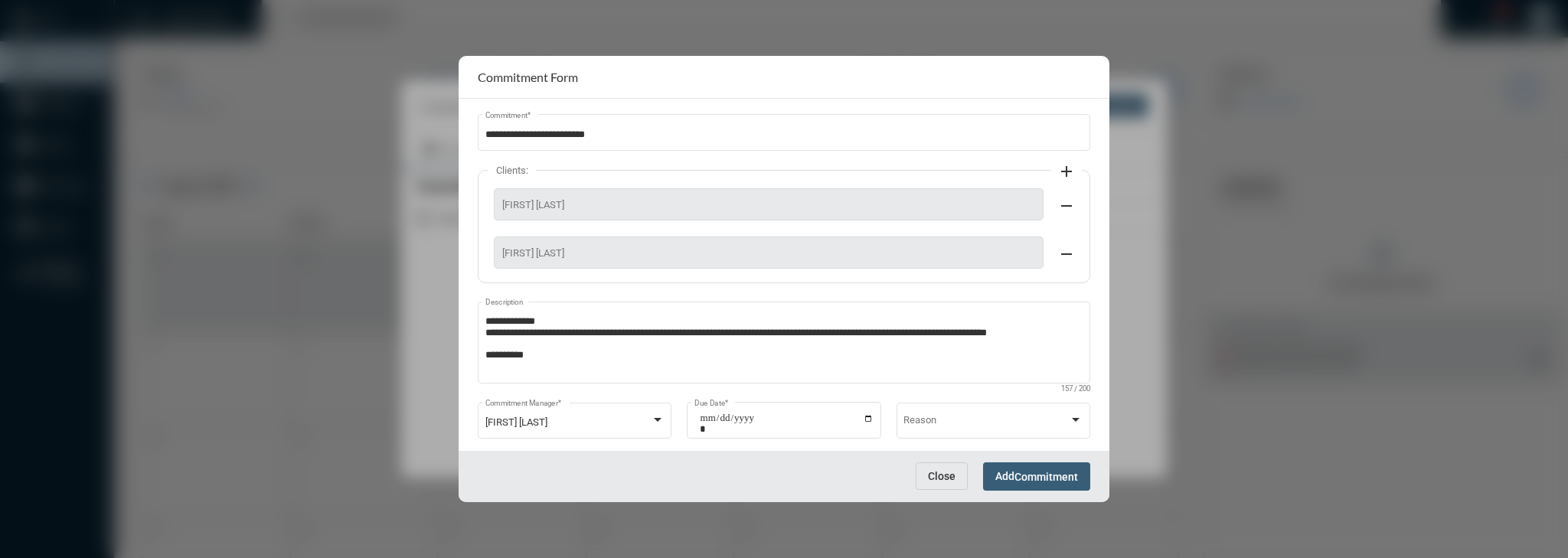 scroll, scrollTop: 61, scrollLeft: 0, axis: vertical 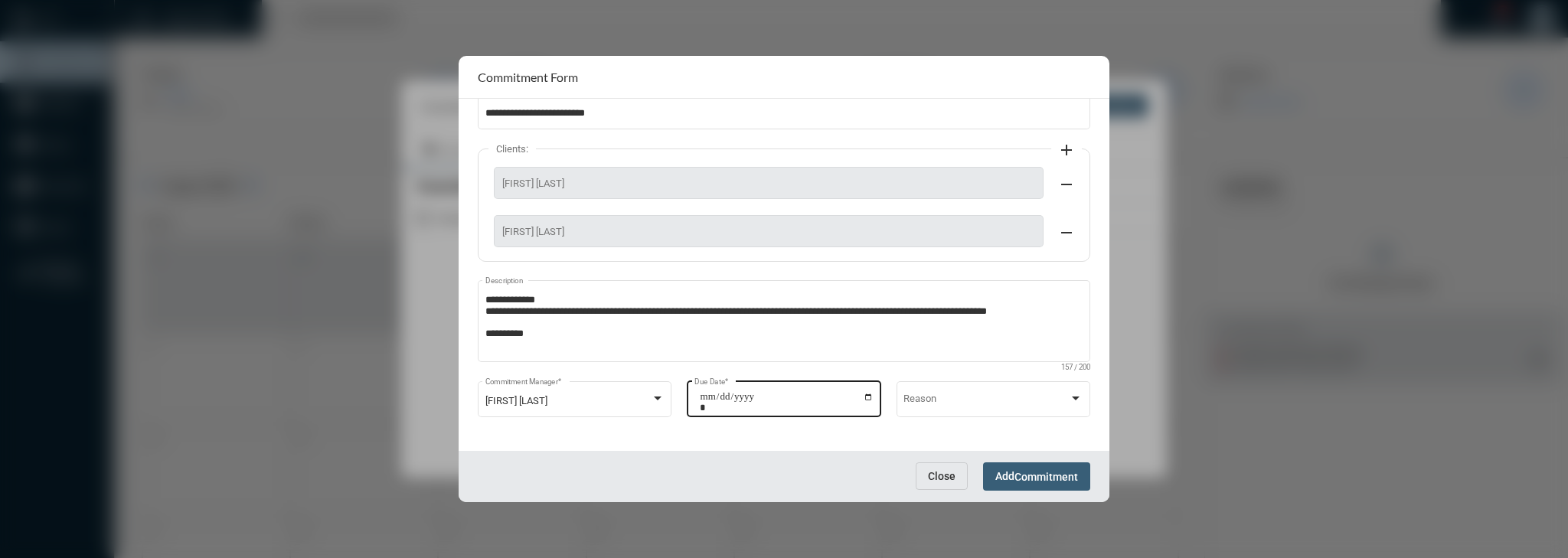 click on "**********" at bounding box center (786, 402) 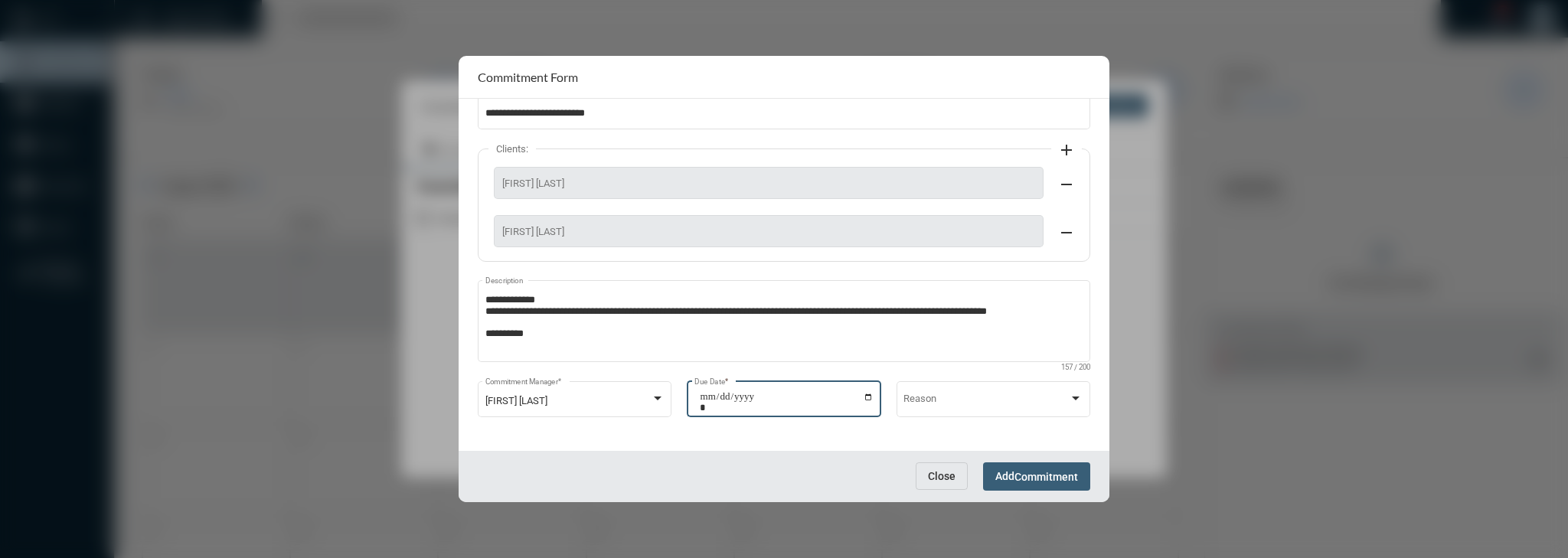 click on "**********" at bounding box center (786, 402) 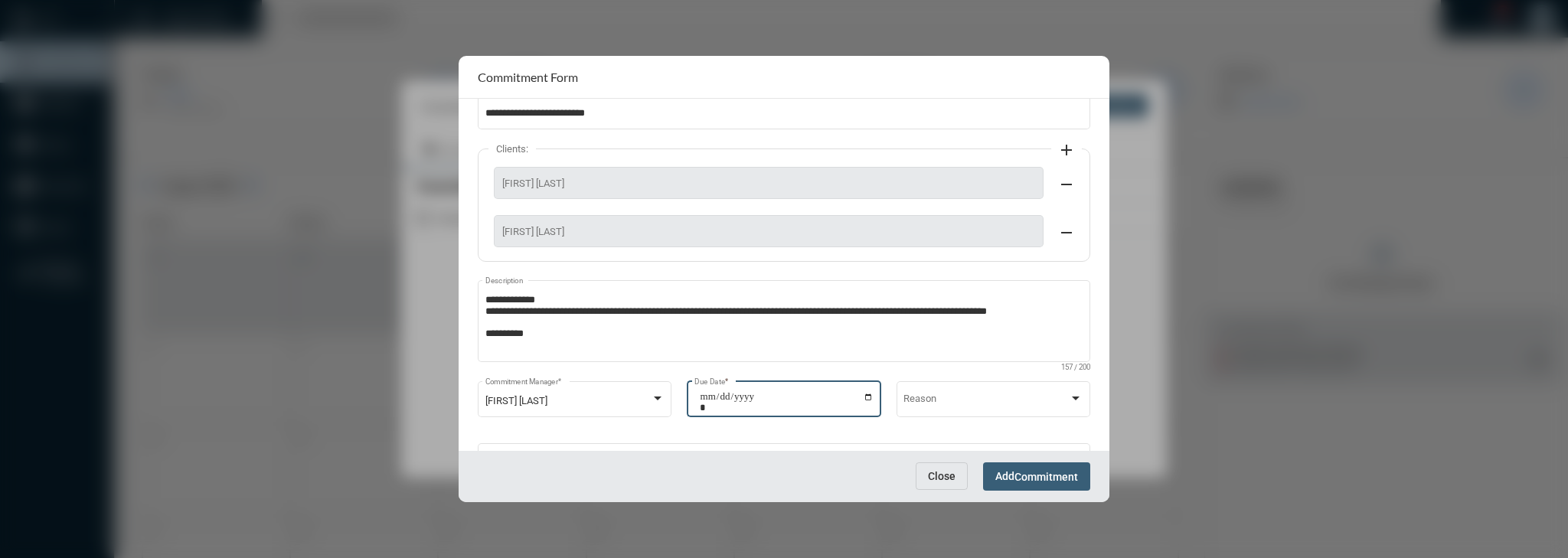 click on "Commitment" at bounding box center (1046, 477) 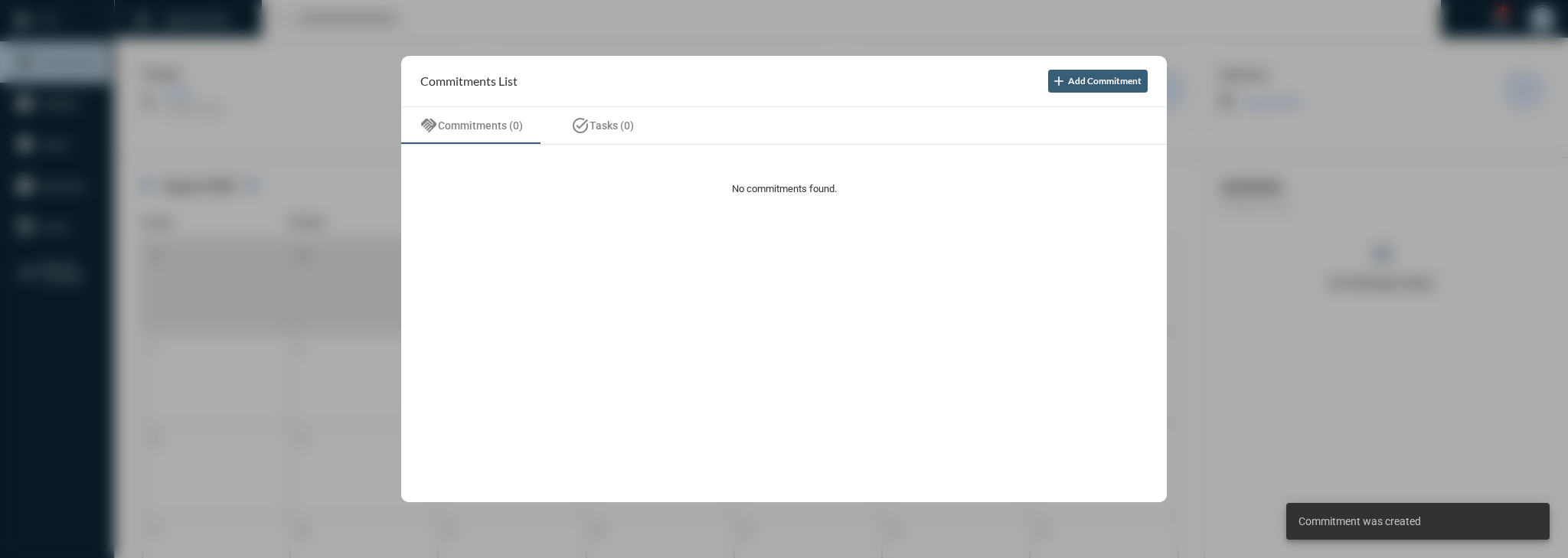 click at bounding box center (784, 279) 